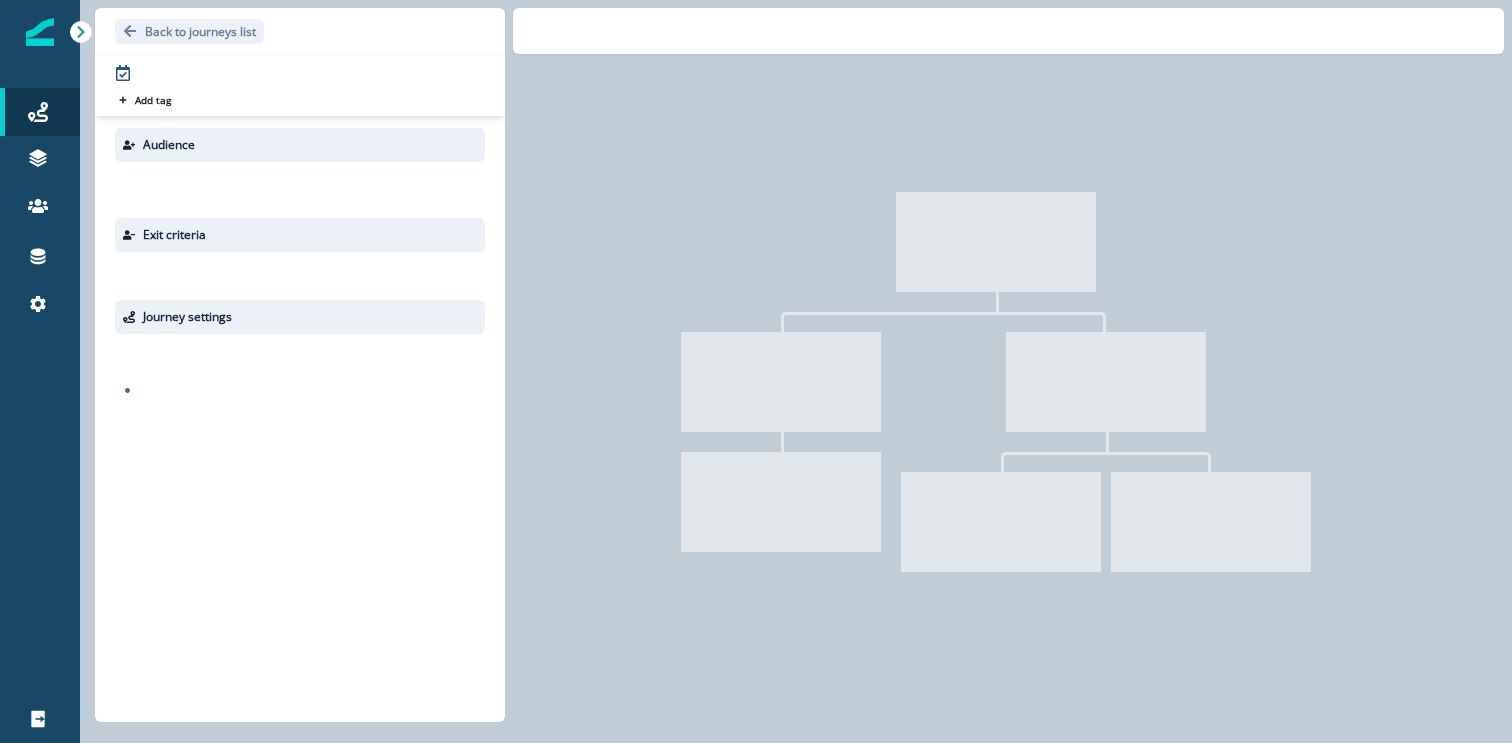 scroll, scrollTop: 0, scrollLeft: 0, axis: both 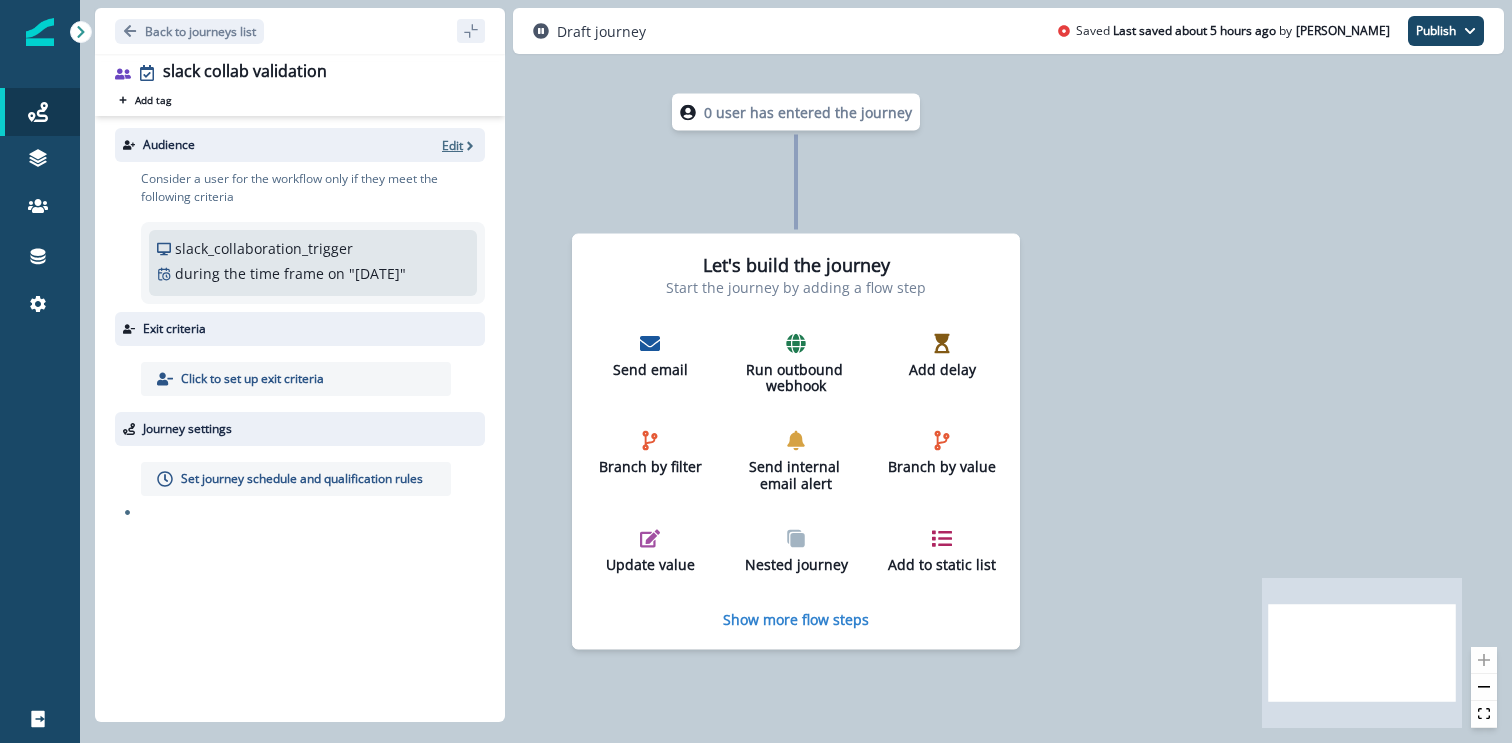 click 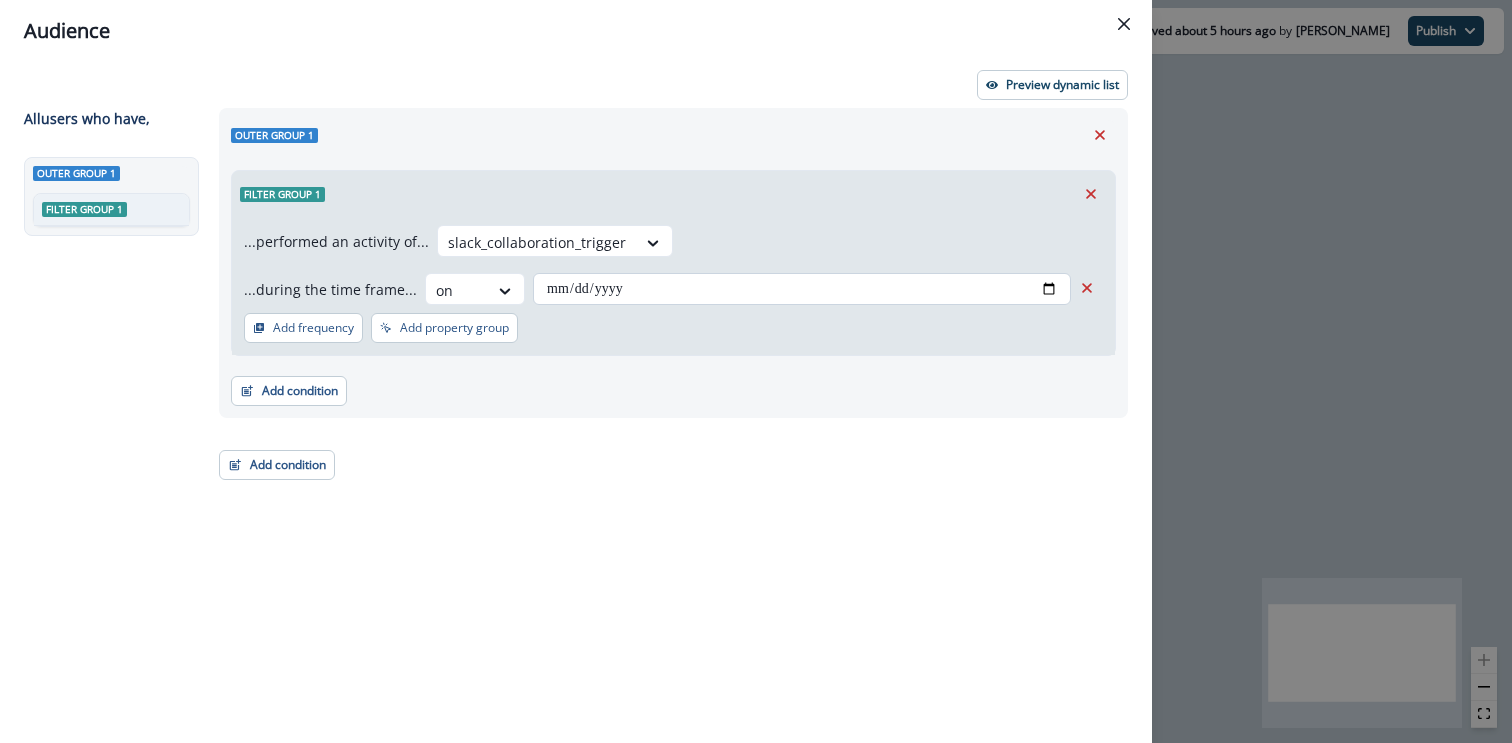click on "**********" at bounding box center (802, 289) 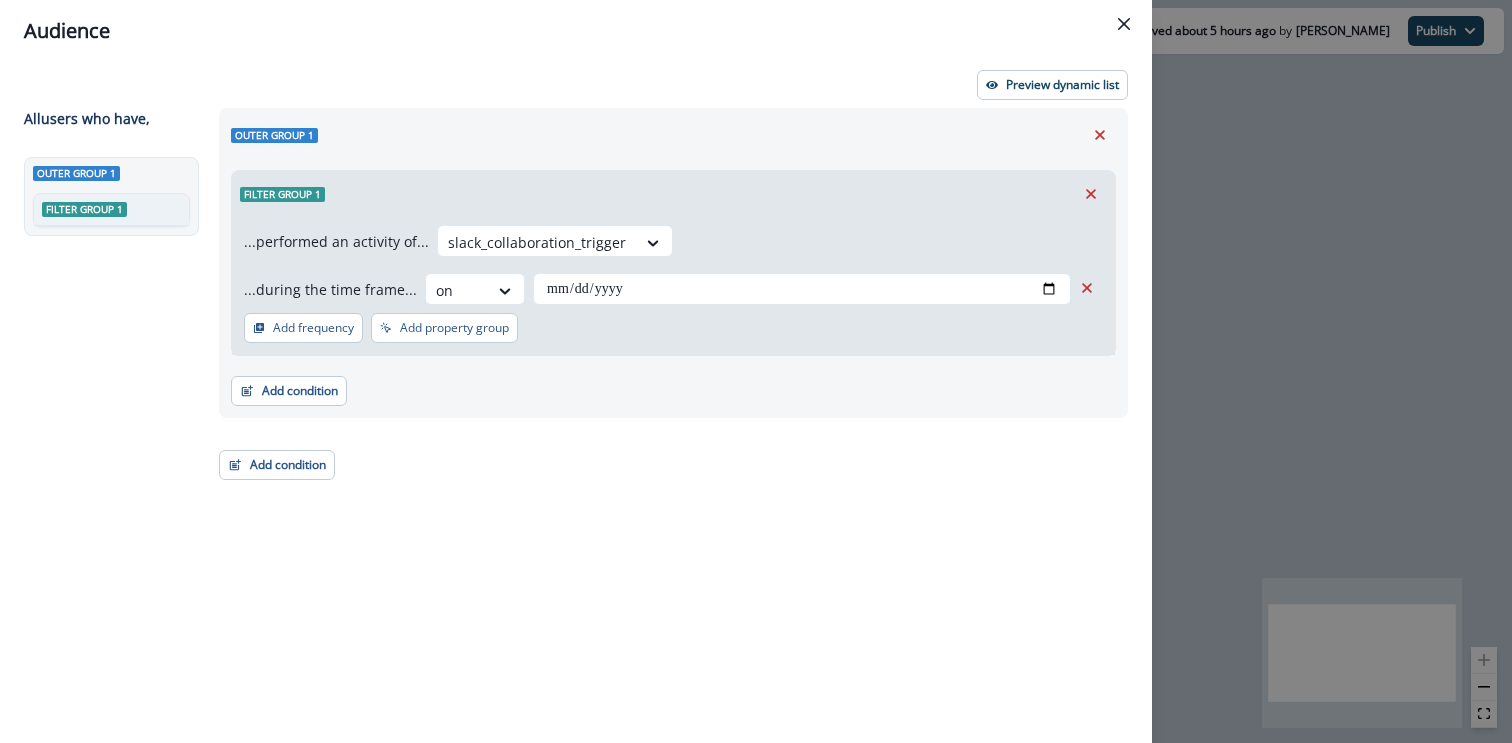 click on "Filter group 1" at bounding box center [673, 194] 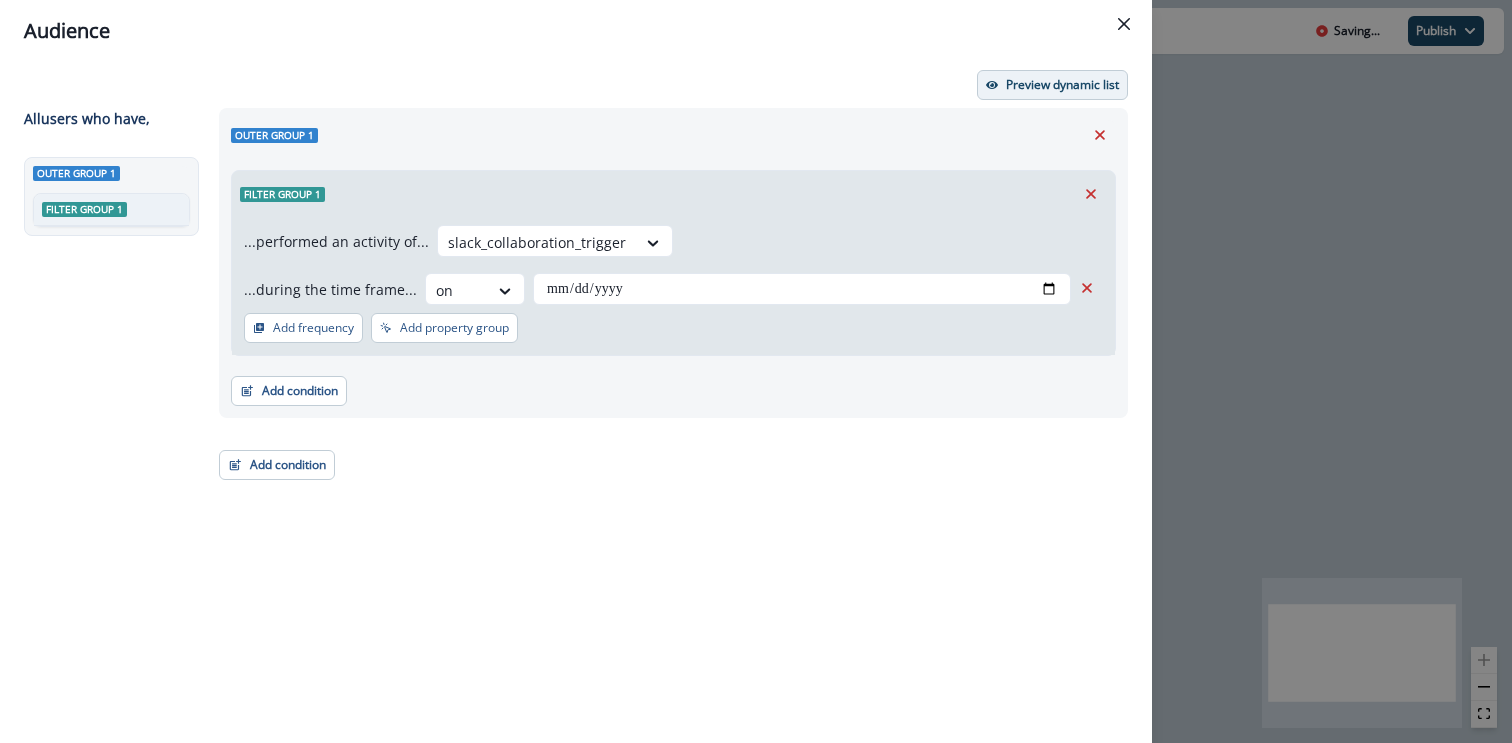 click on "Preview dynamic list" at bounding box center (1062, 85) 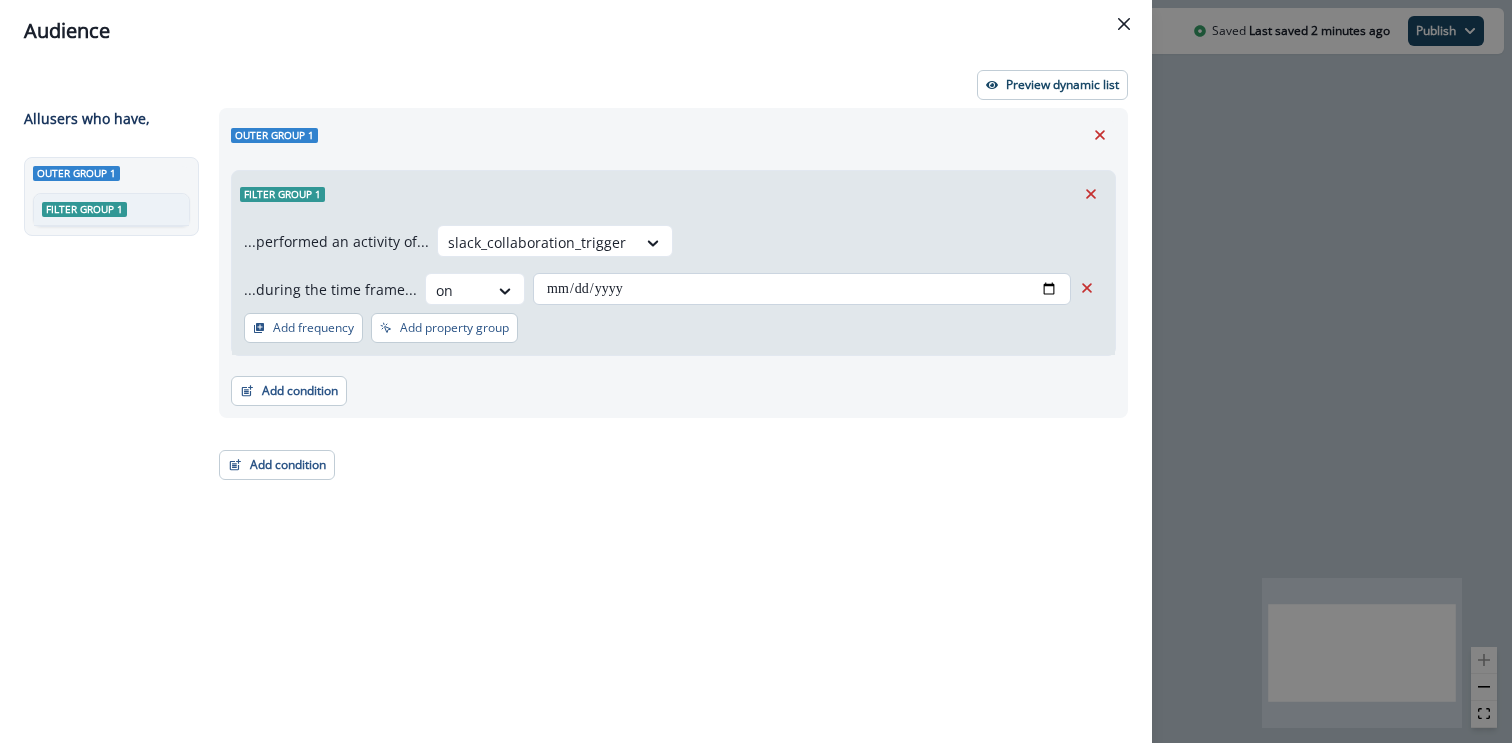 click on "**********" at bounding box center (802, 289) 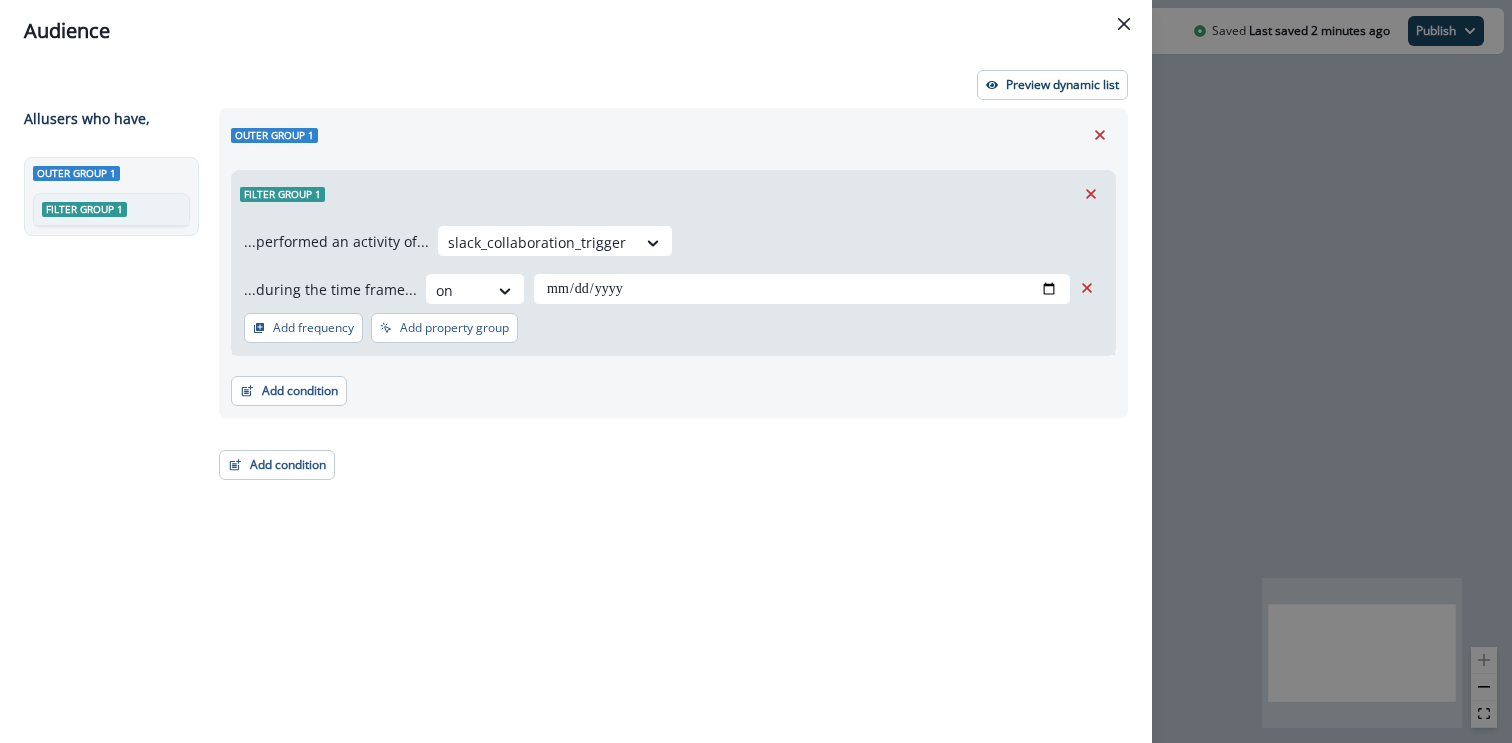 click on "**********" at bounding box center (673, 263) 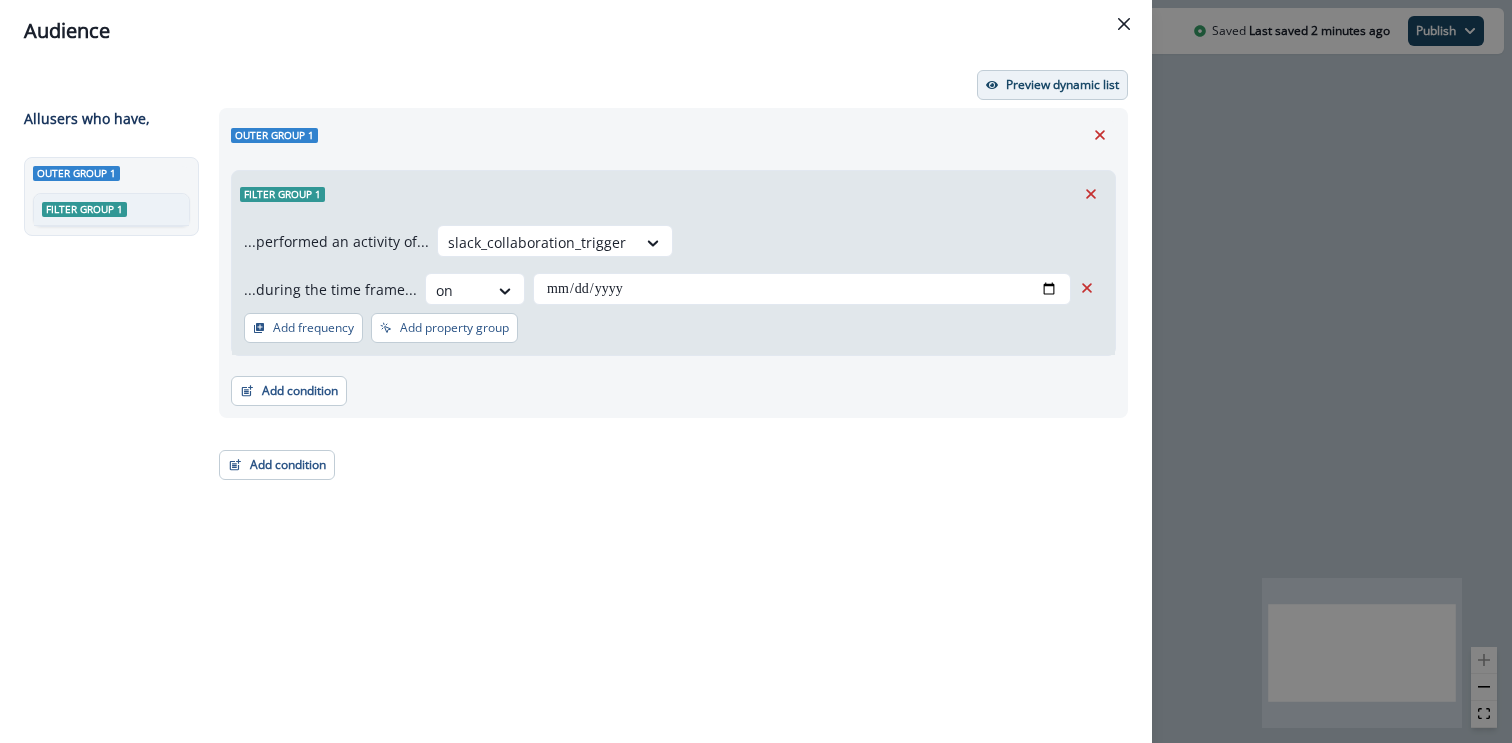 click on "Preview dynamic list" at bounding box center [1062, 85] 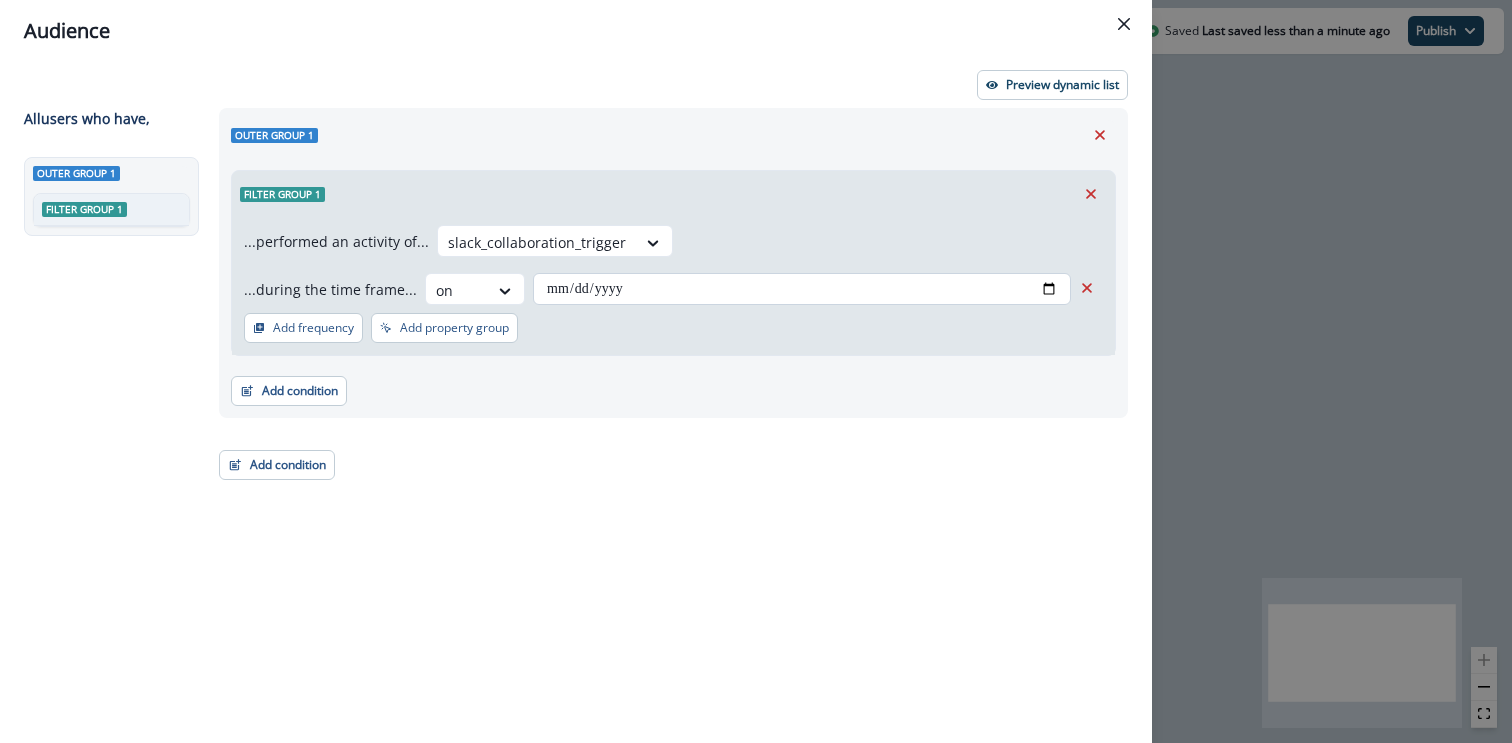 click on "**********" at bounding box center (802, 289) 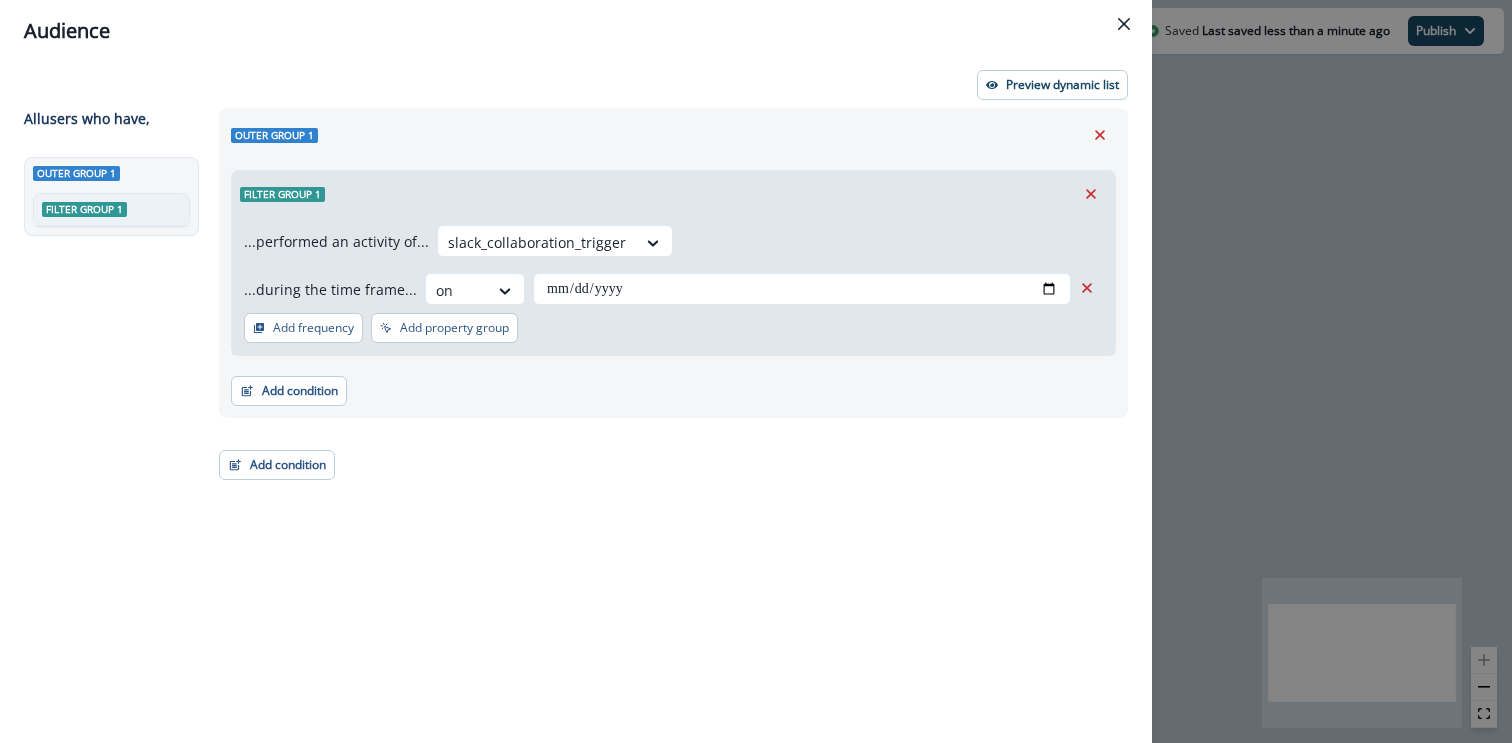 click on "**********" at bounding box center (673, 265) 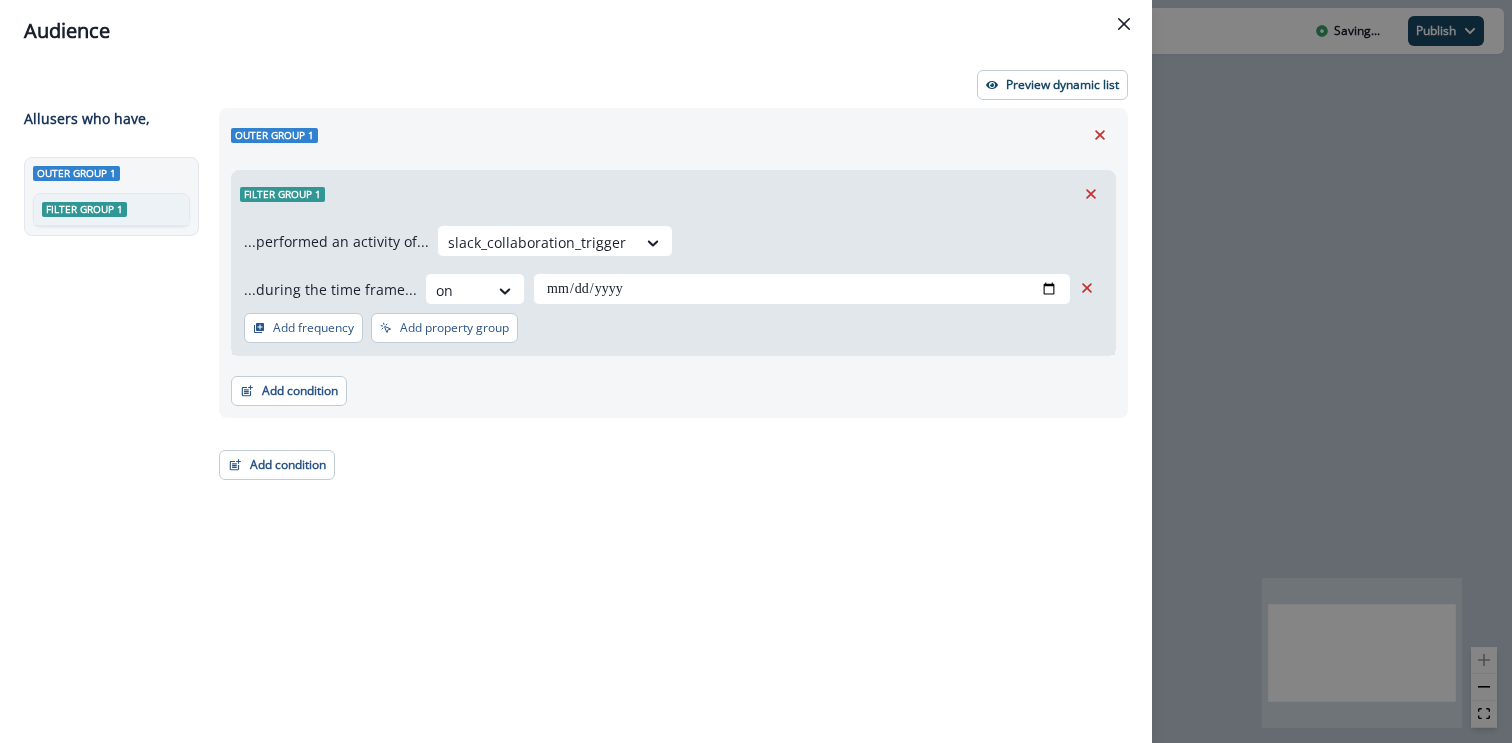 click on "Audience" at bounding box center [576, 31] 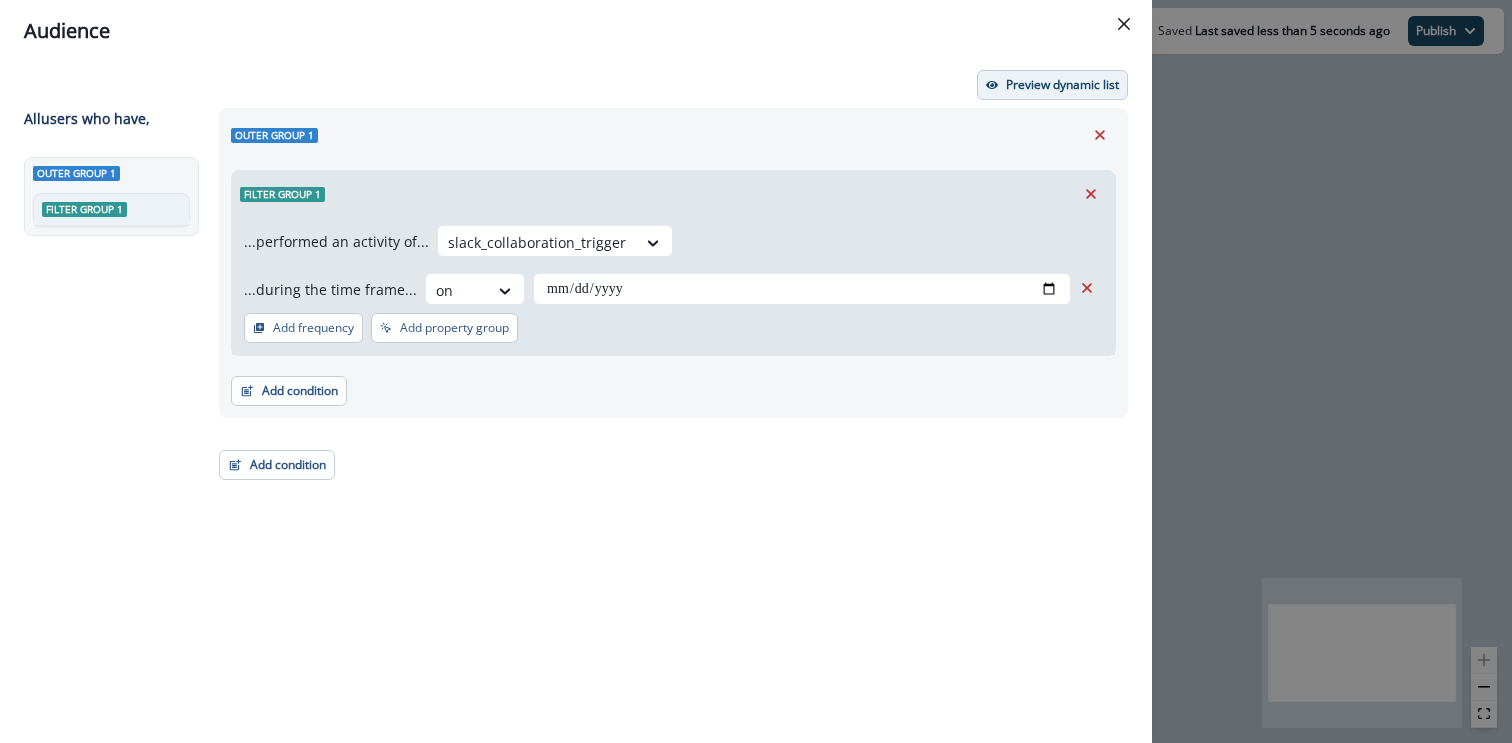 click on "Preview dynamic list" at bounding box center [1062, 85] 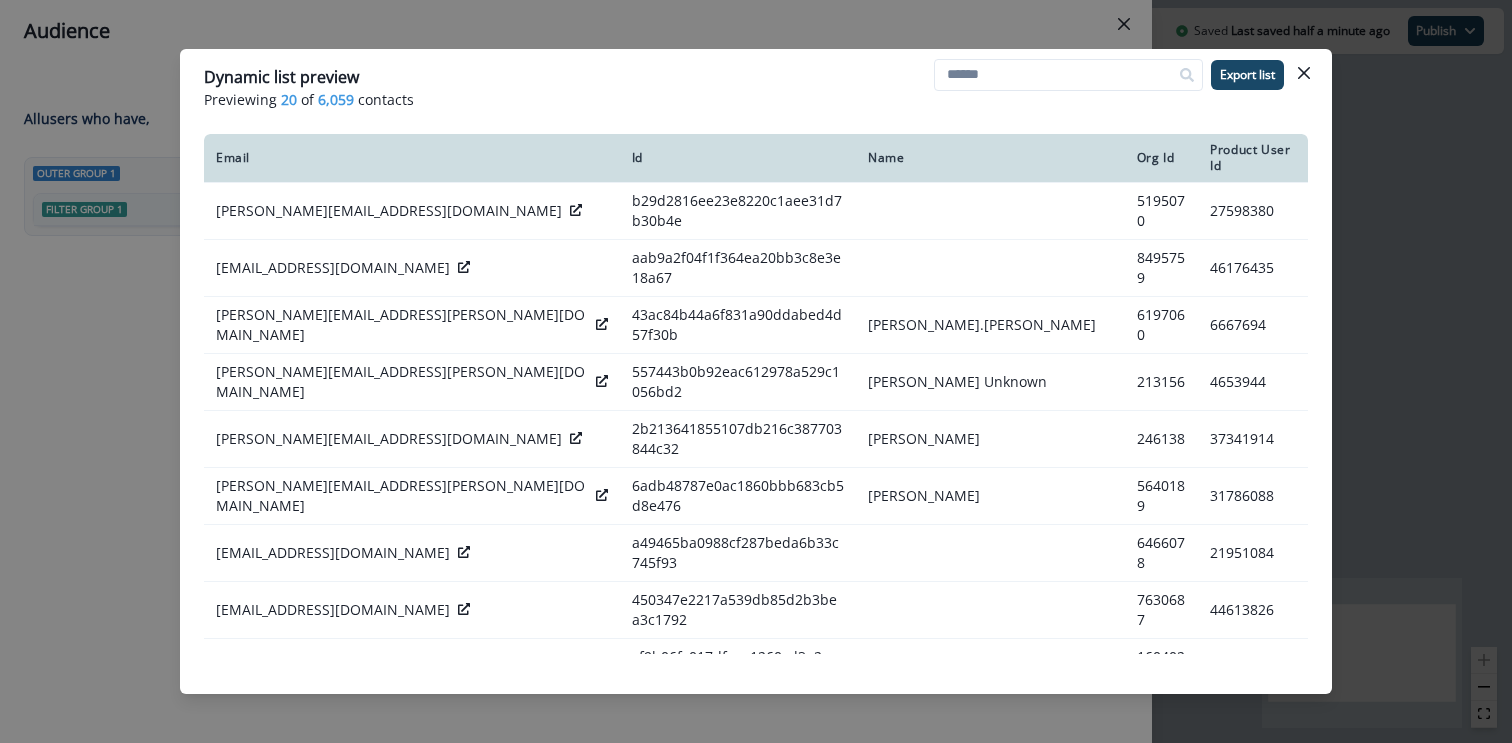 click on "6,059" at bounding box center (336, 99) 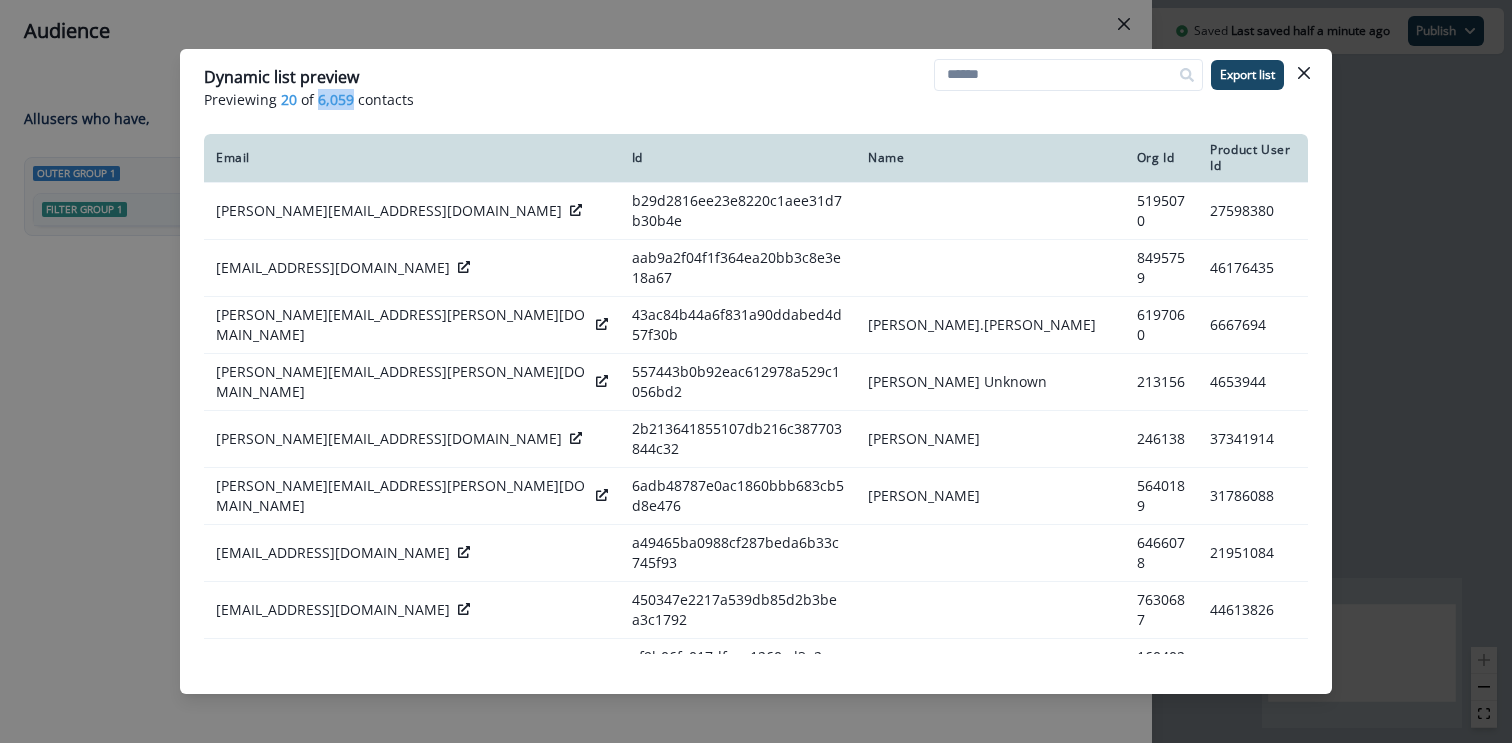click on "6,059" at bounding box center [336, 99] 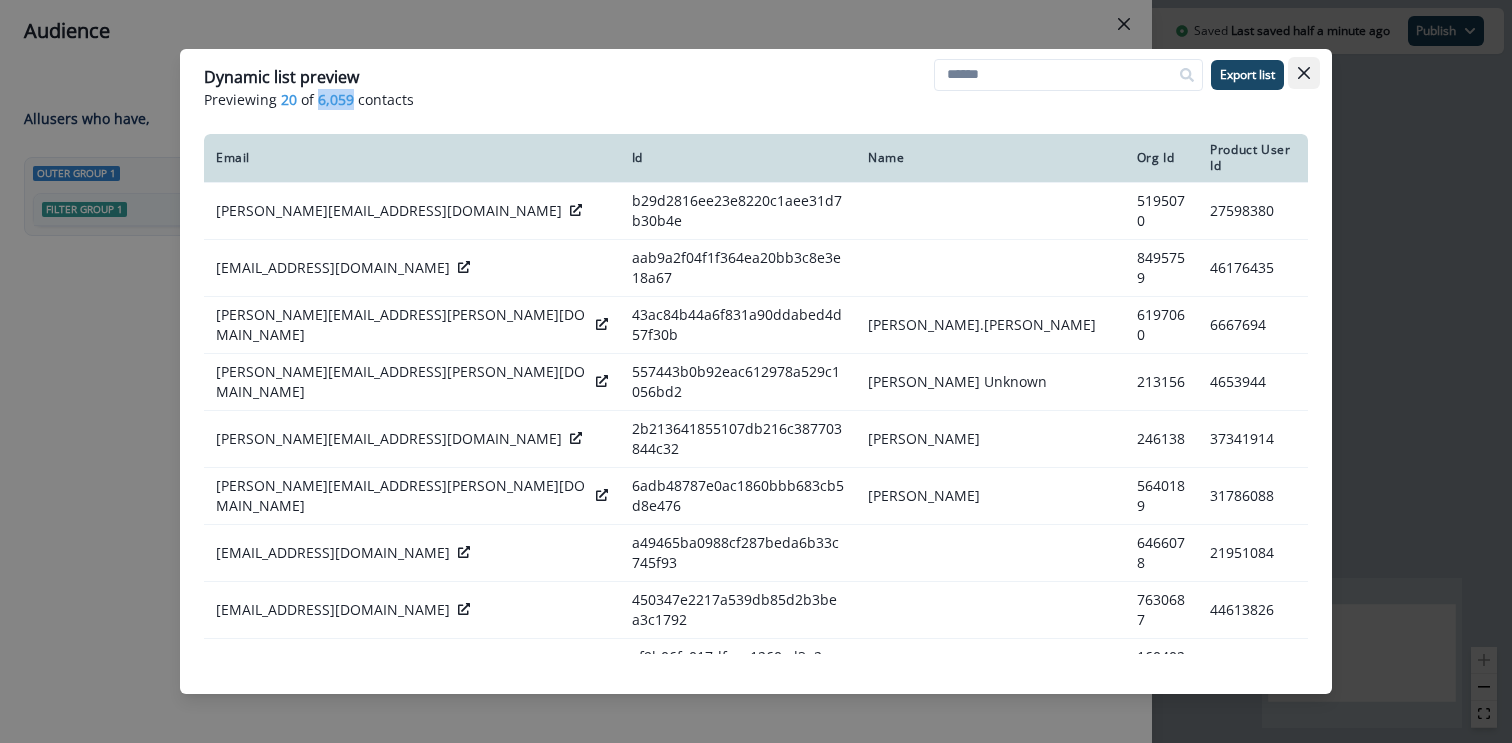 click 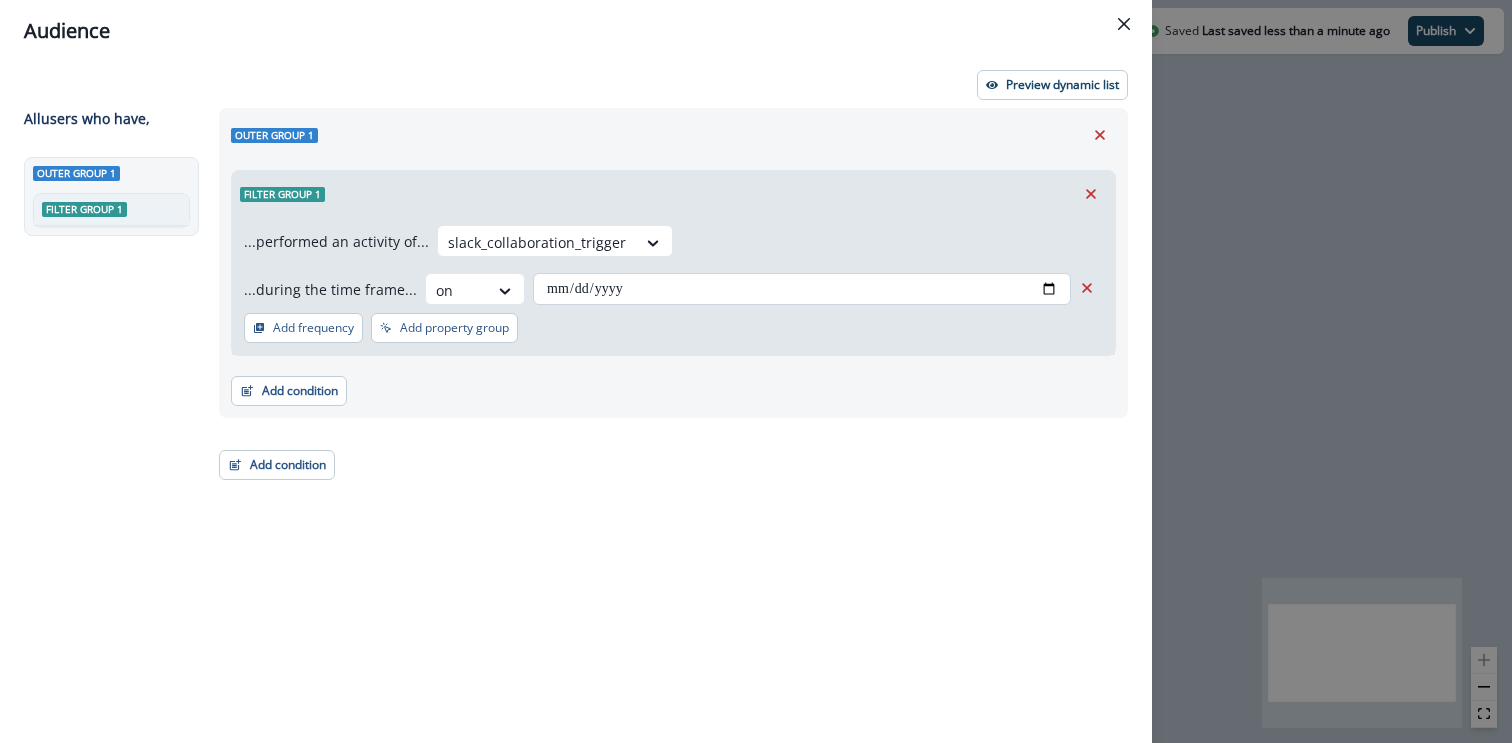 click on "**********" at bounding box center (802, 289) 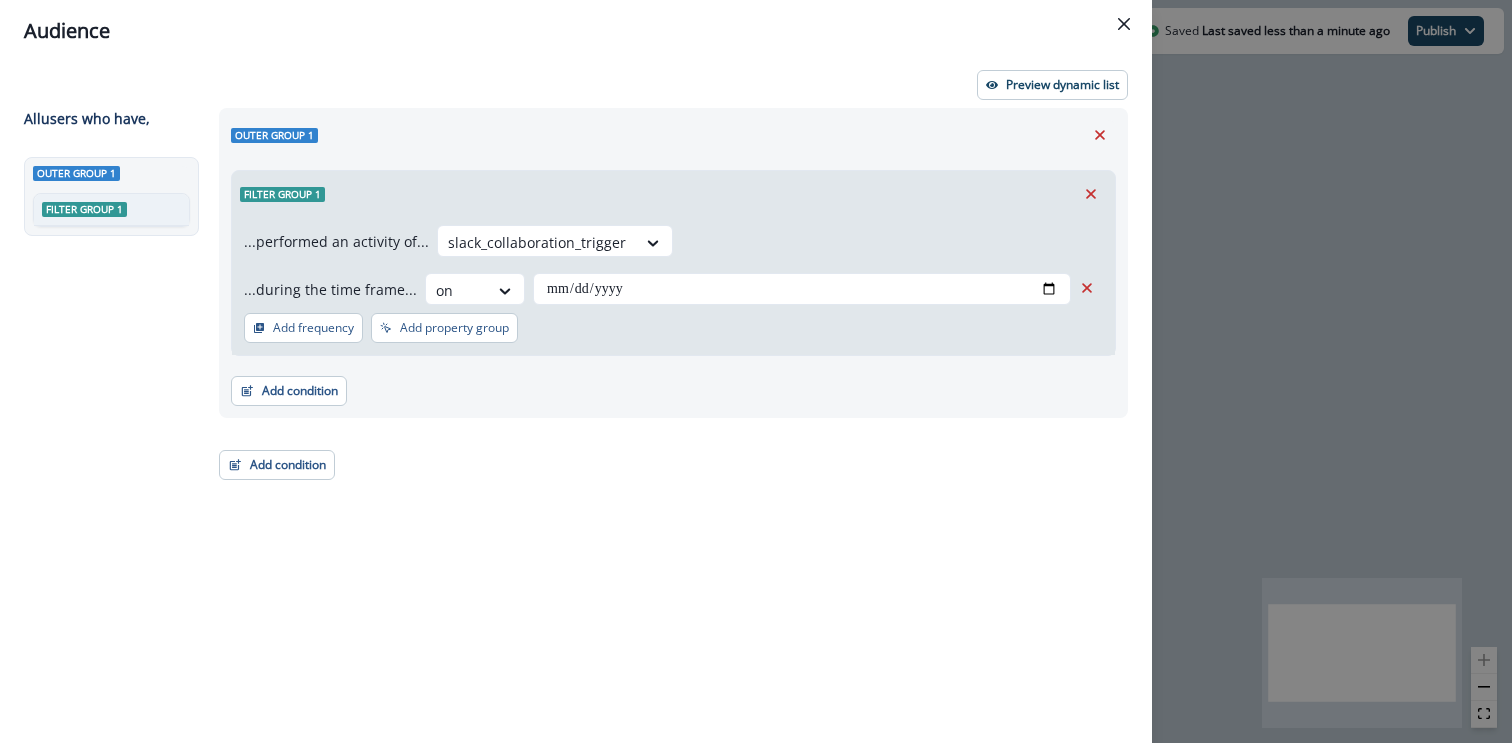 click on "**********" at bounding box center (576, 402) 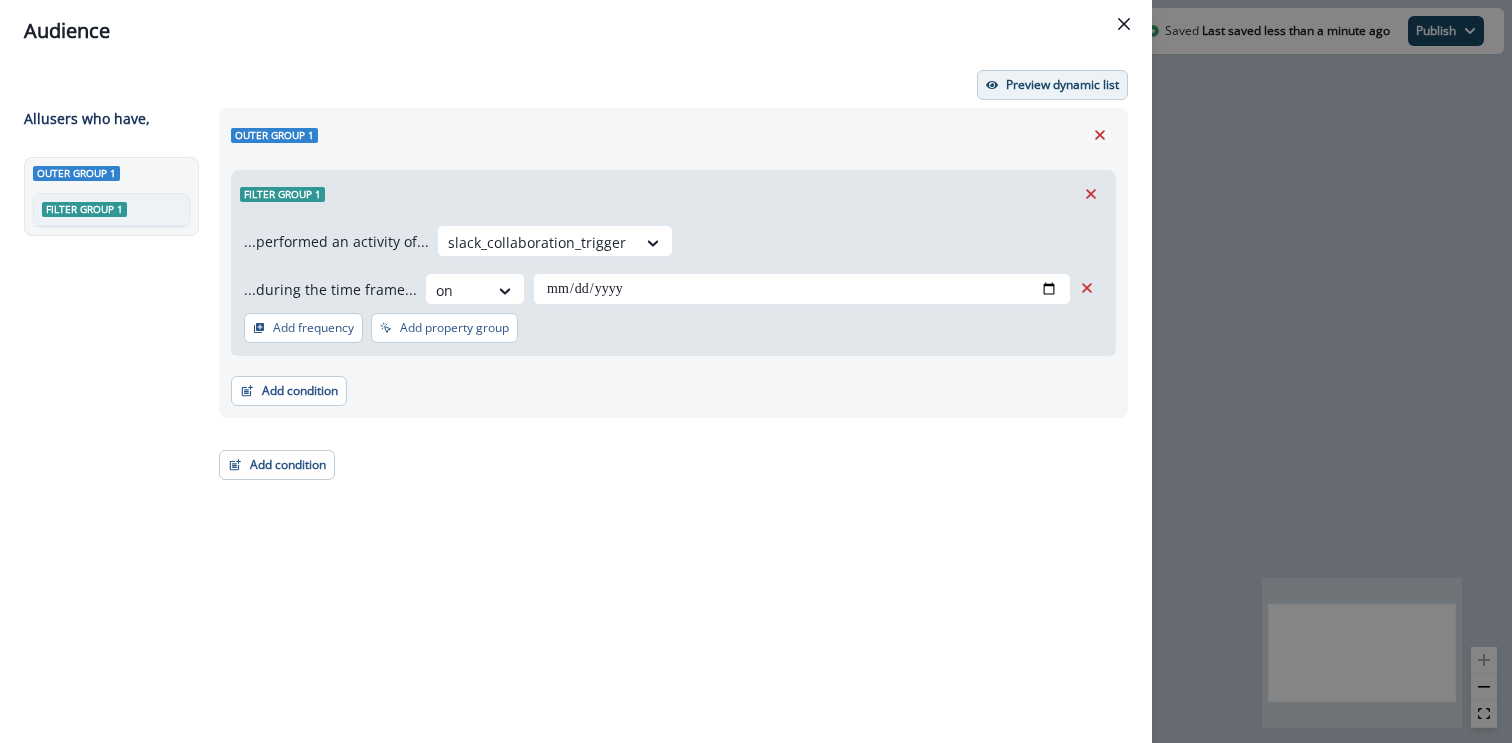 click on "Preview dynamic list" at bounding box center [1052, 85] 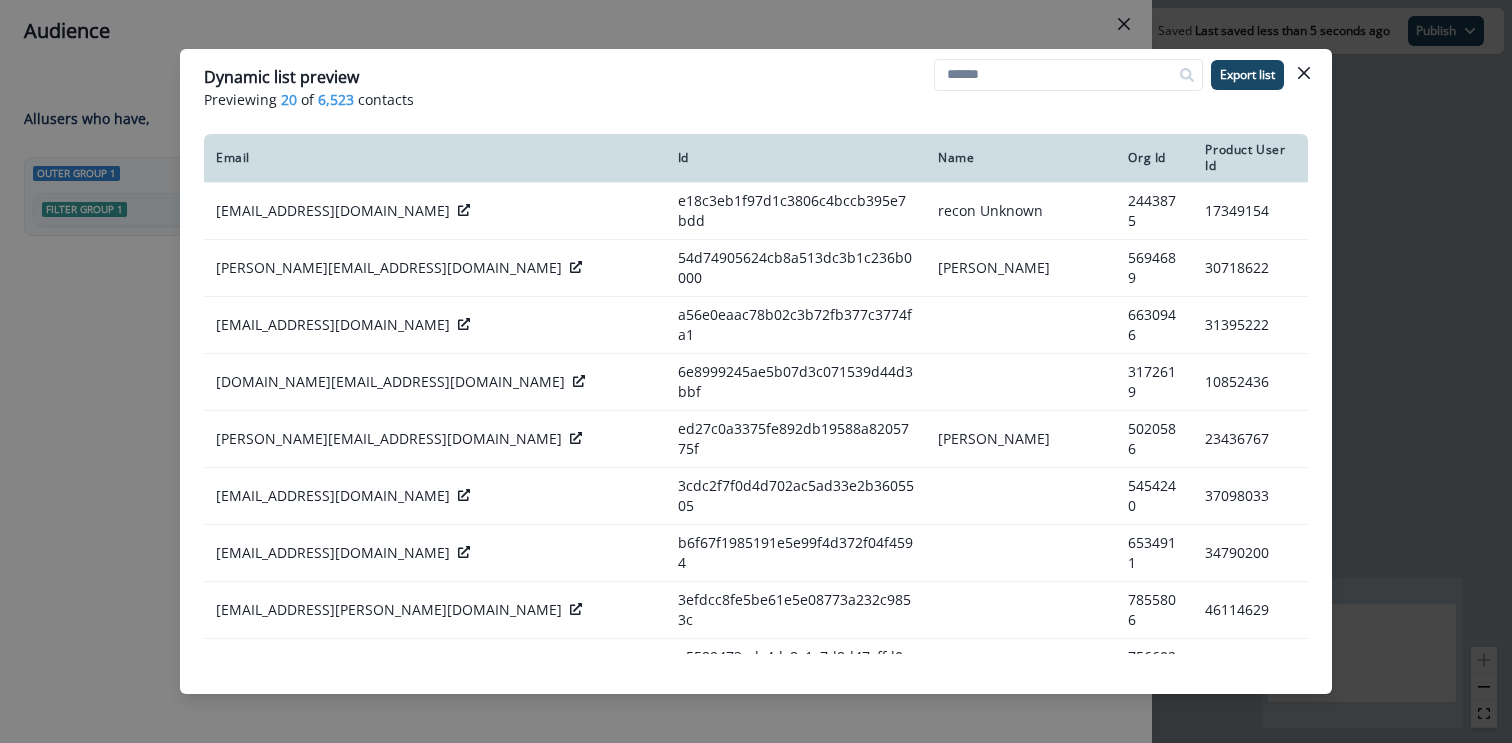 click on "6,523" at bounding box center (336, 99) 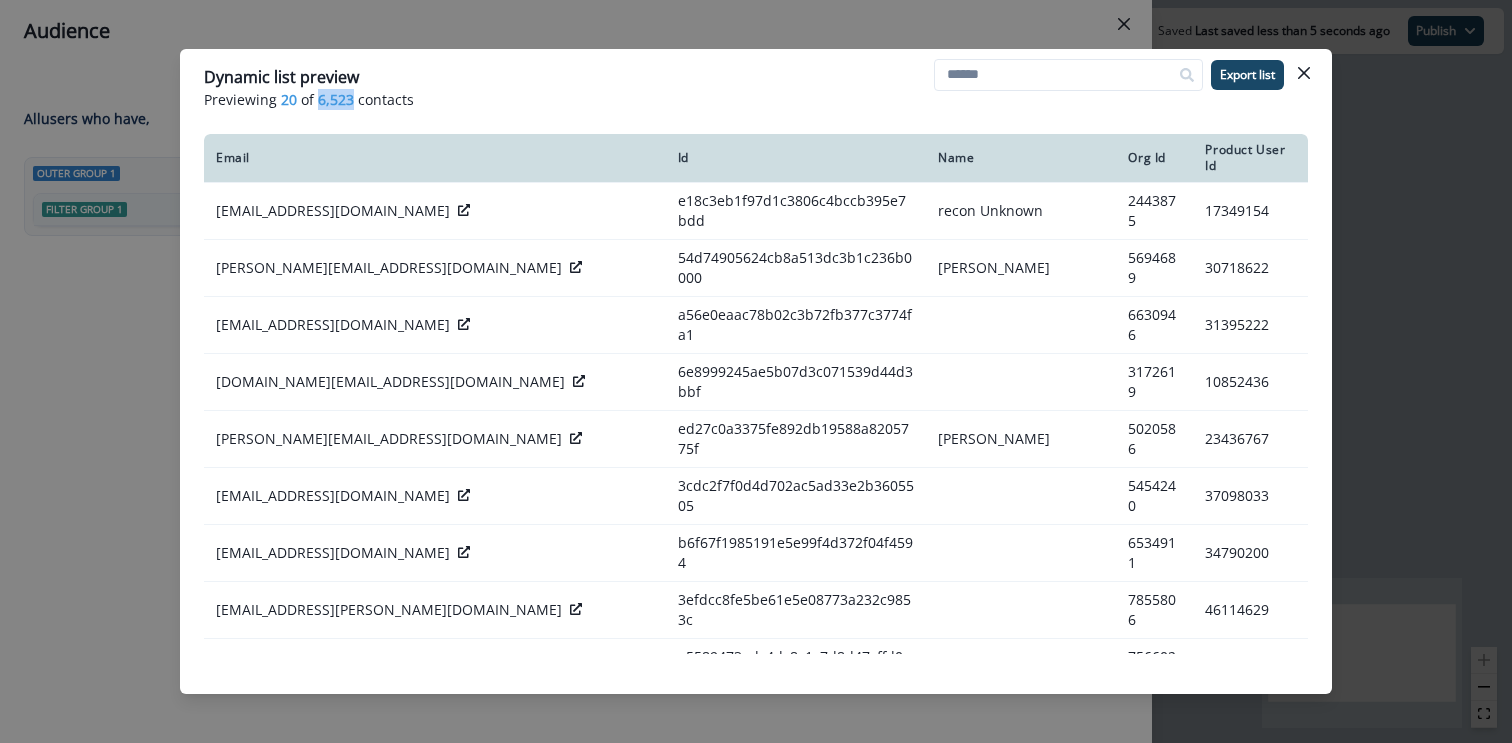 click on "6,523" at bounding box center (336, 99) 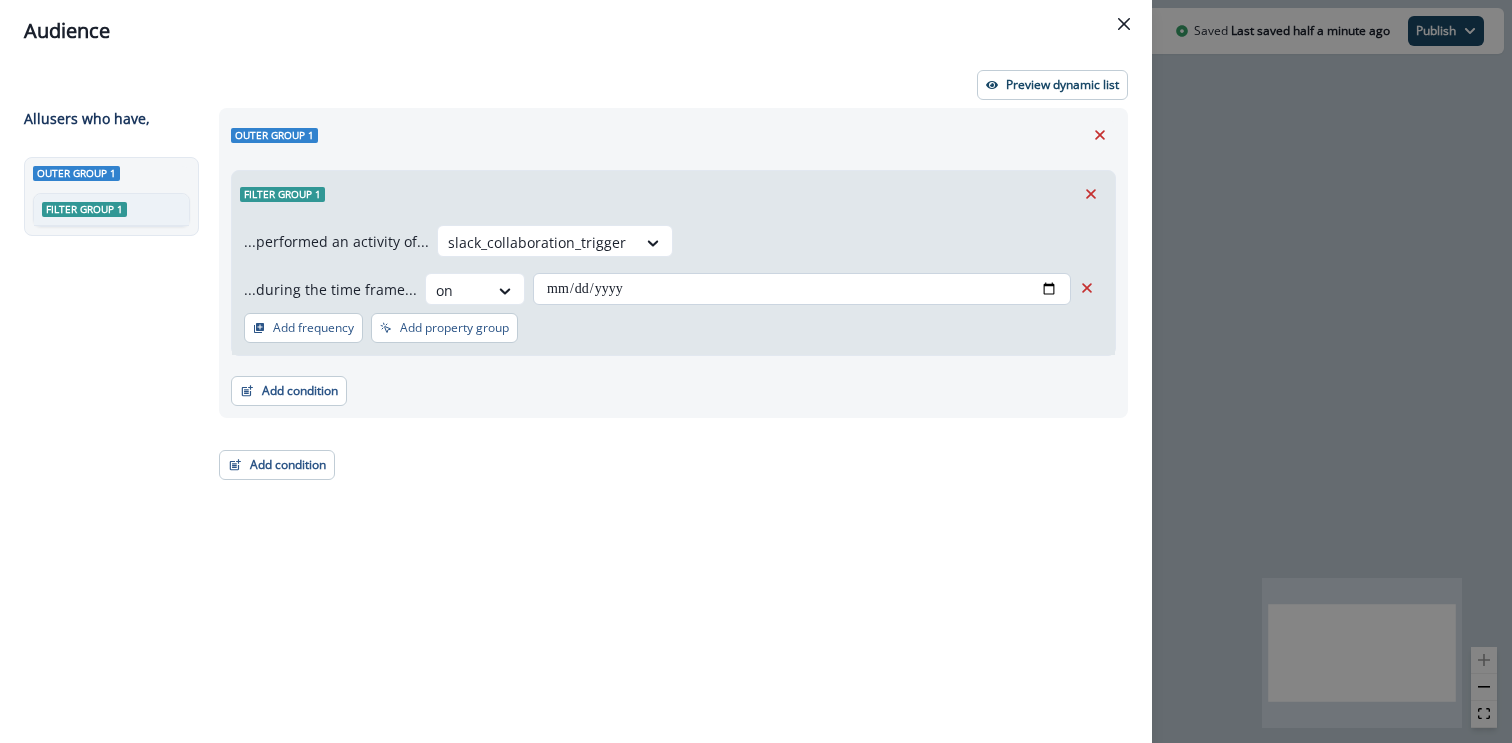 click on "**********" at bounding box center (802, 289) 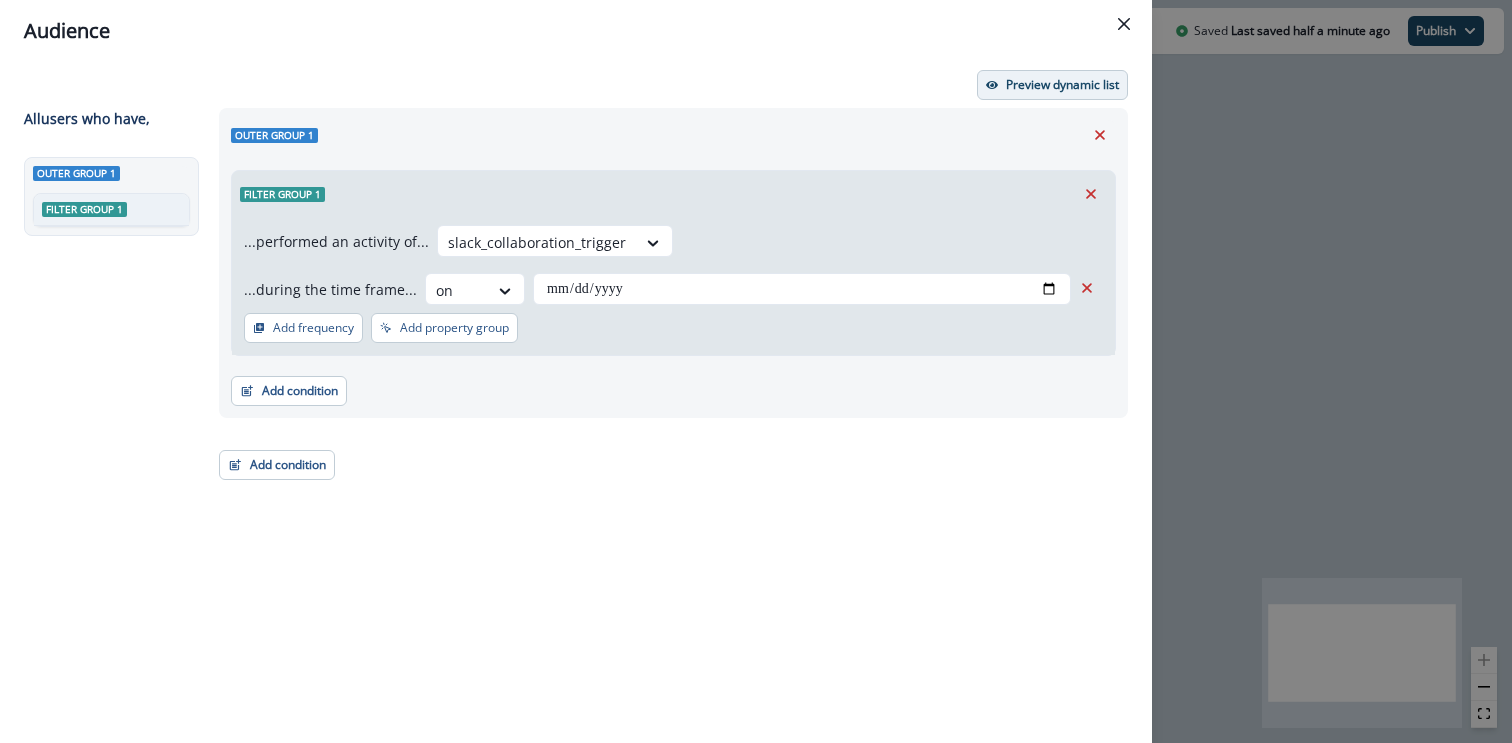 click on "Preview dynamic list" at bounding box center [1062, 85] 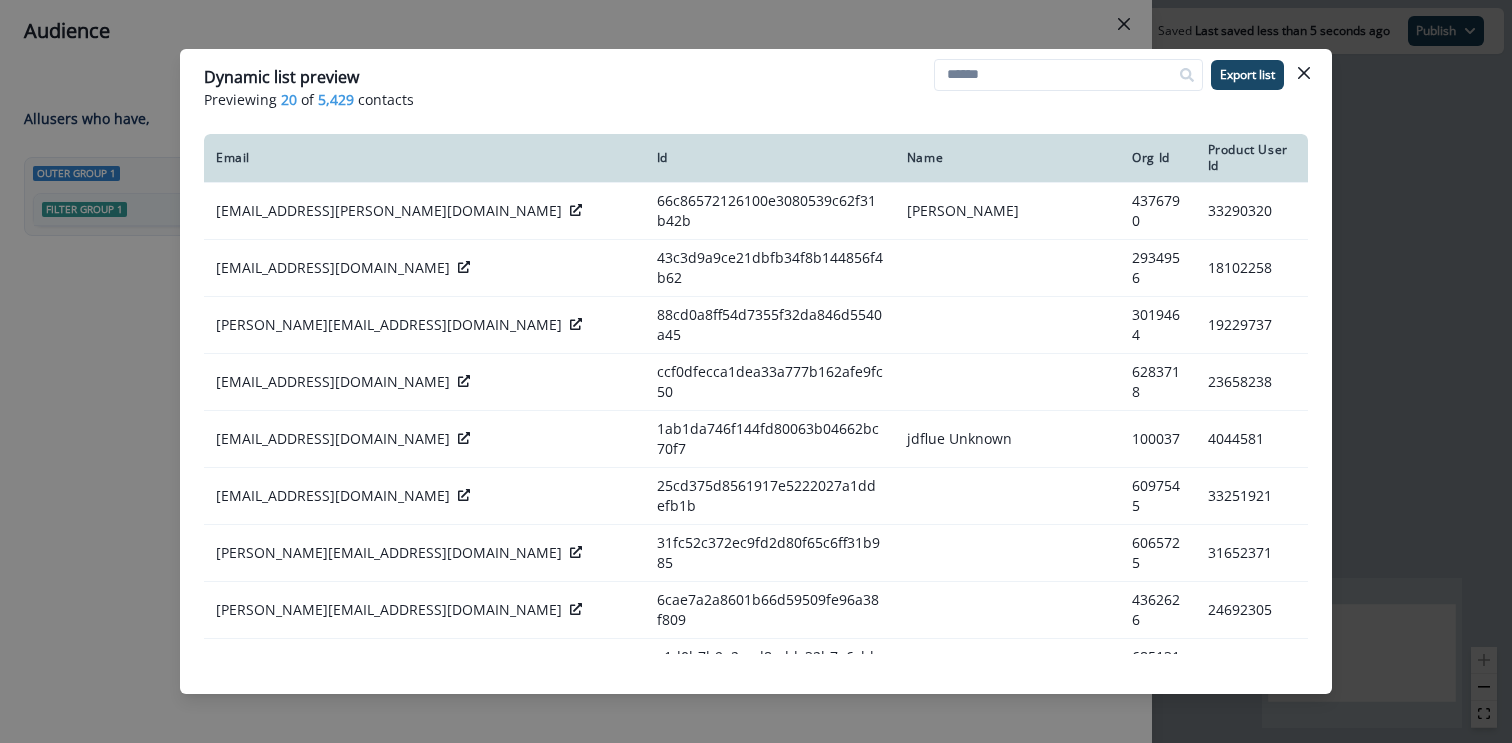 click on "5,429" at bounding box center [336, 99] 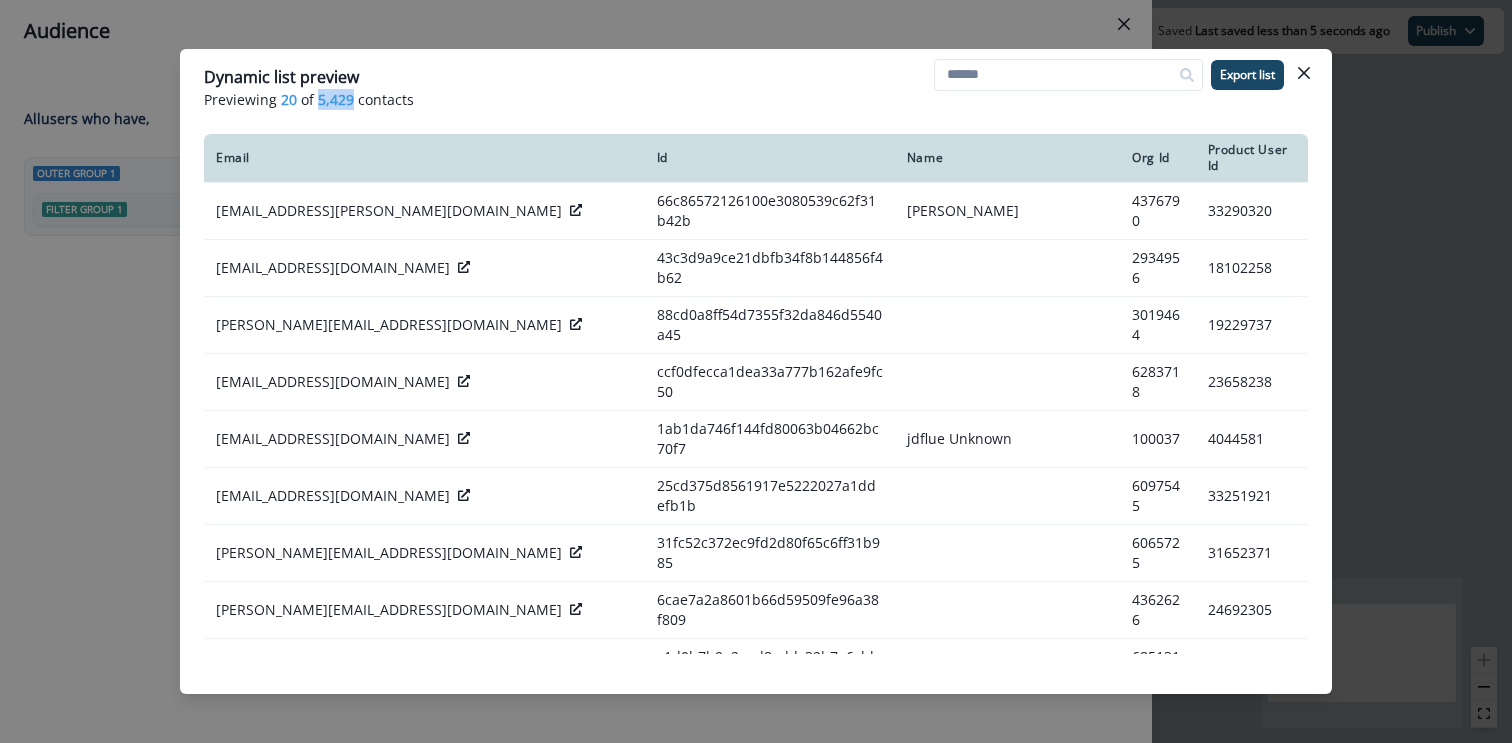 click on "5,429" at bounding box center (336, 99) 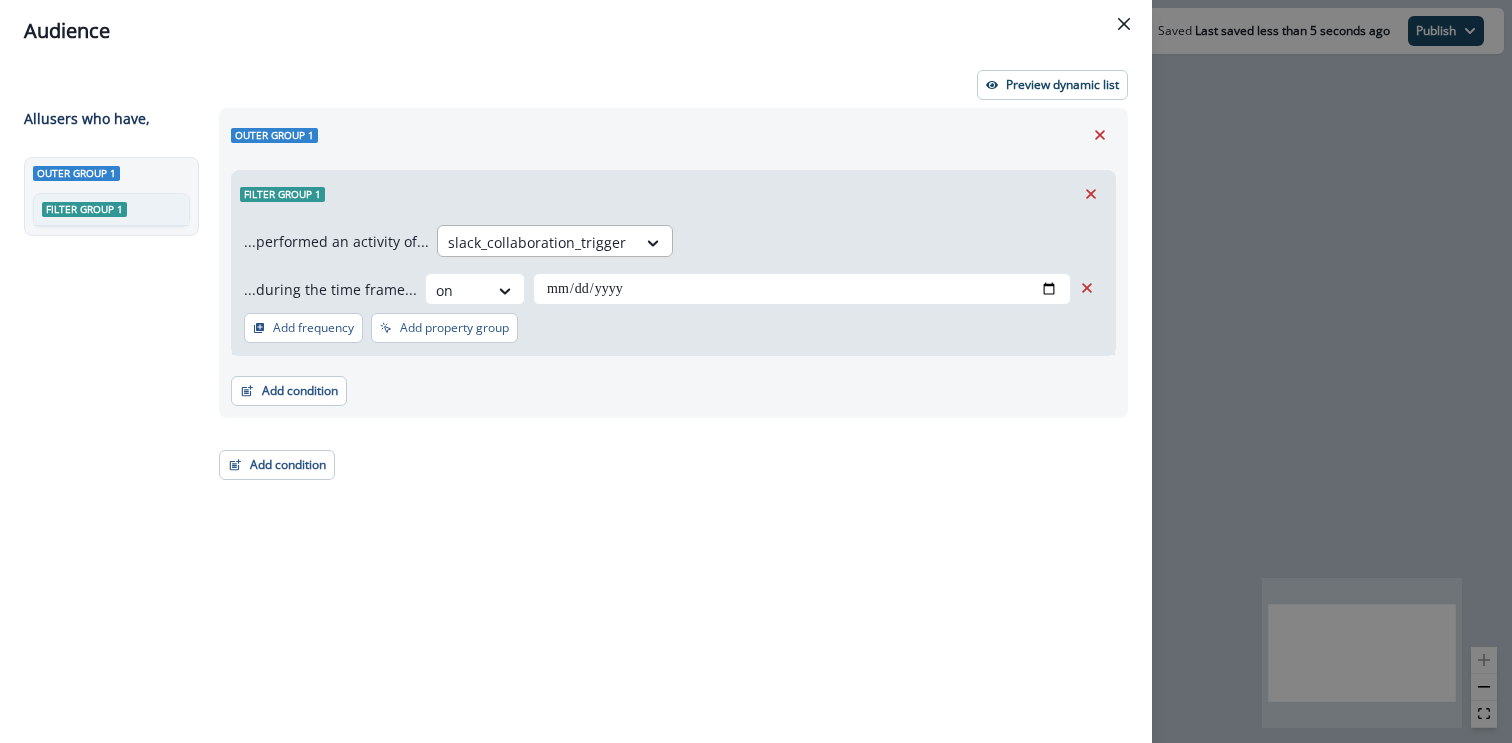 click at bounding box center (654, 242) 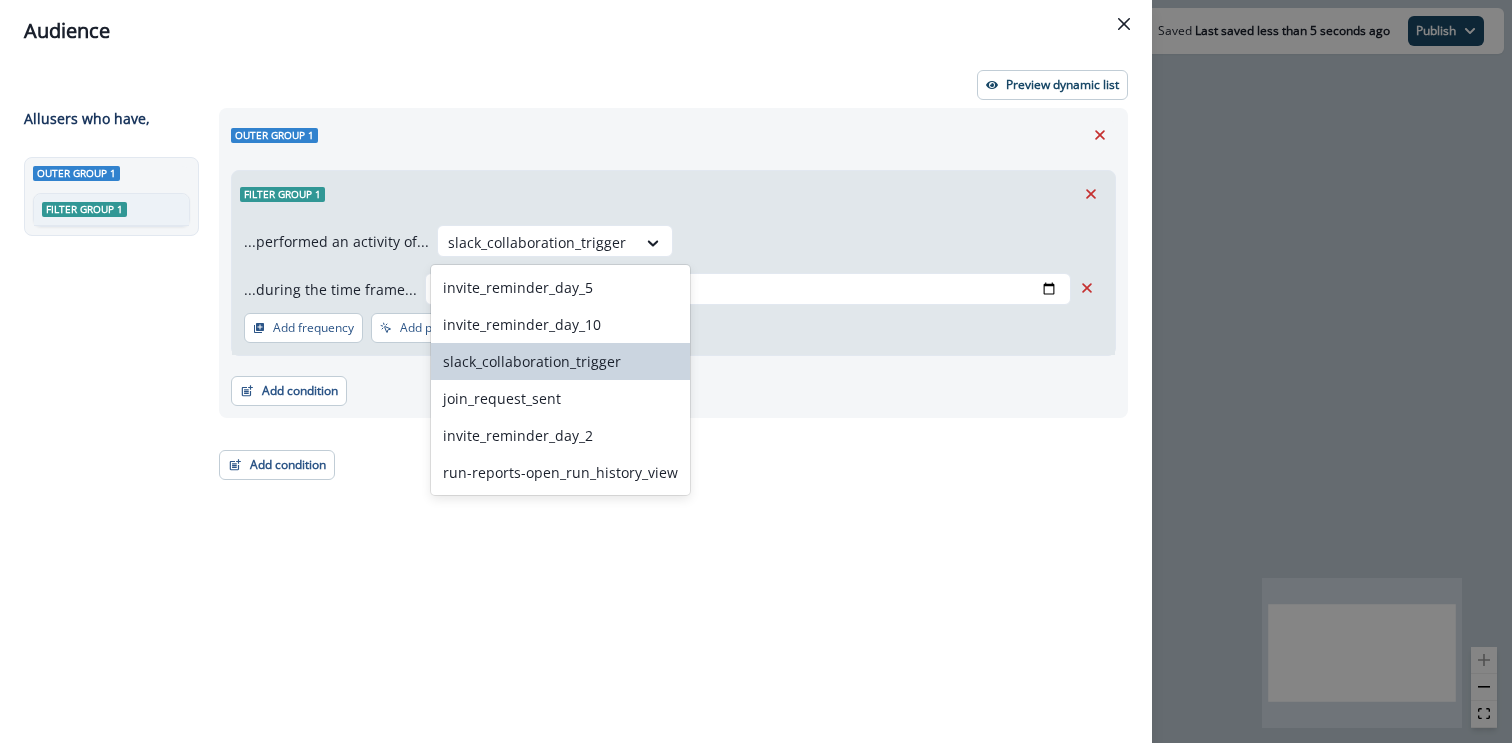 click on "Filter group 1" at bounding box center (673, 194) 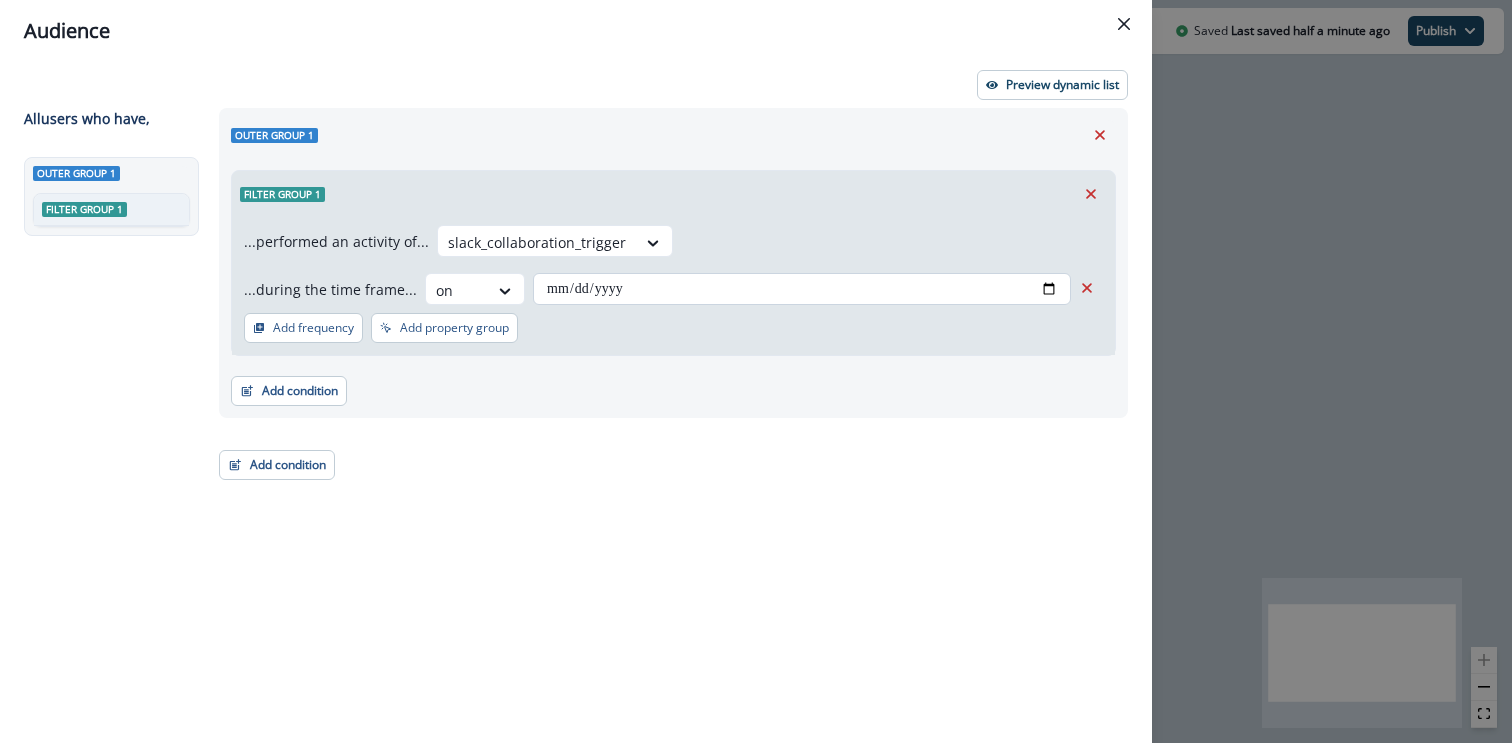click on "**********" at bounding box center [802, 289] 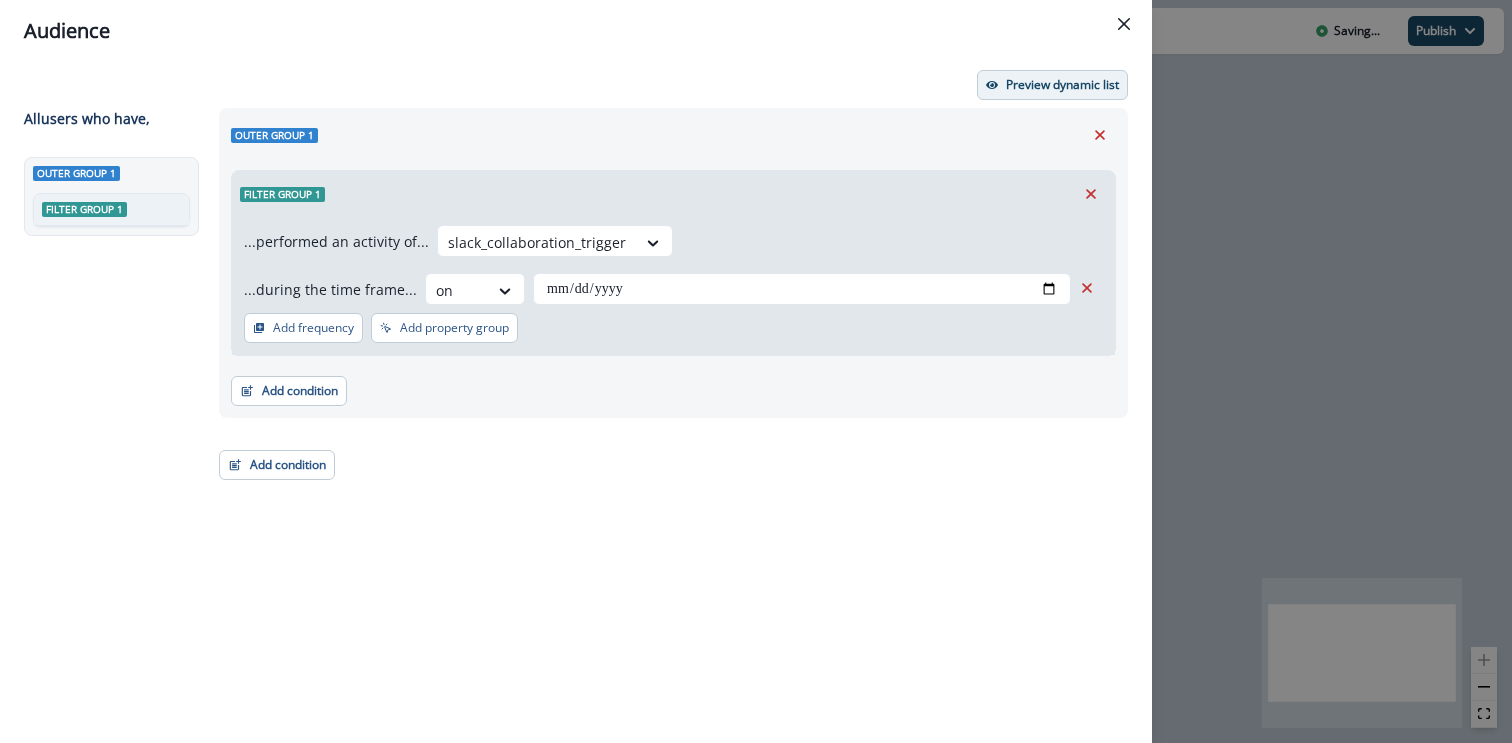 click on "Preview dynamic list" at bounding box center [1062, 85] 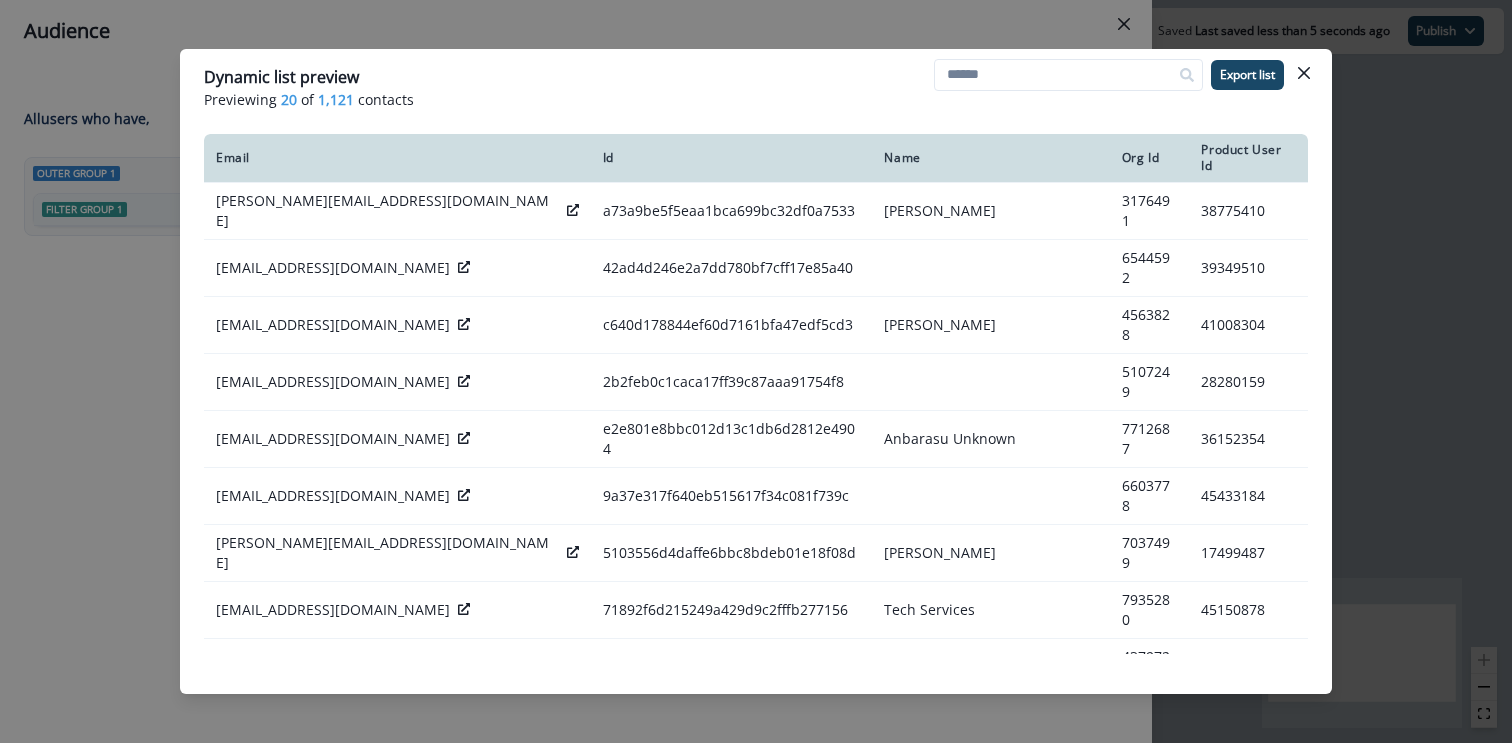 click on "1,121" at bounding box center (336, 99) 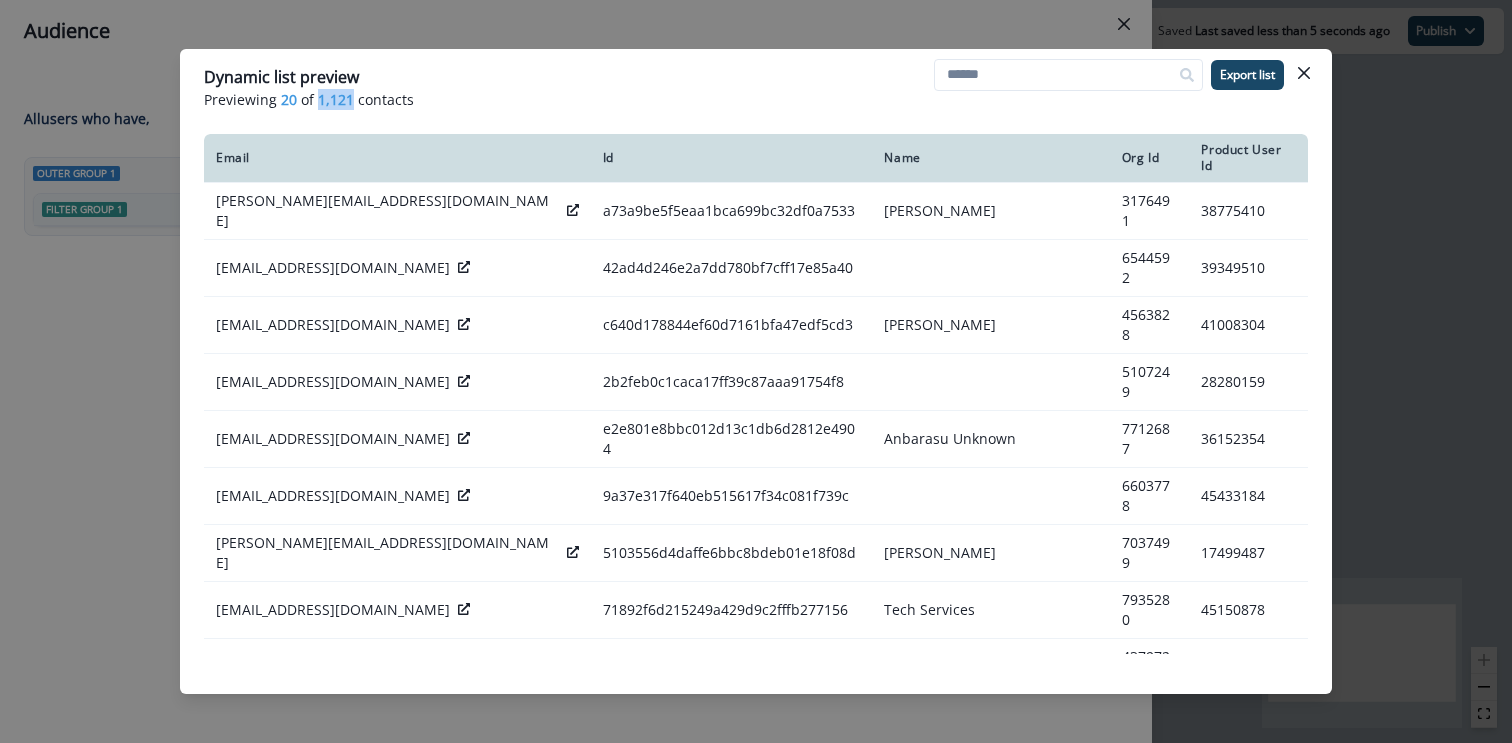 click on "1,121" at bounding box center [336, 99] 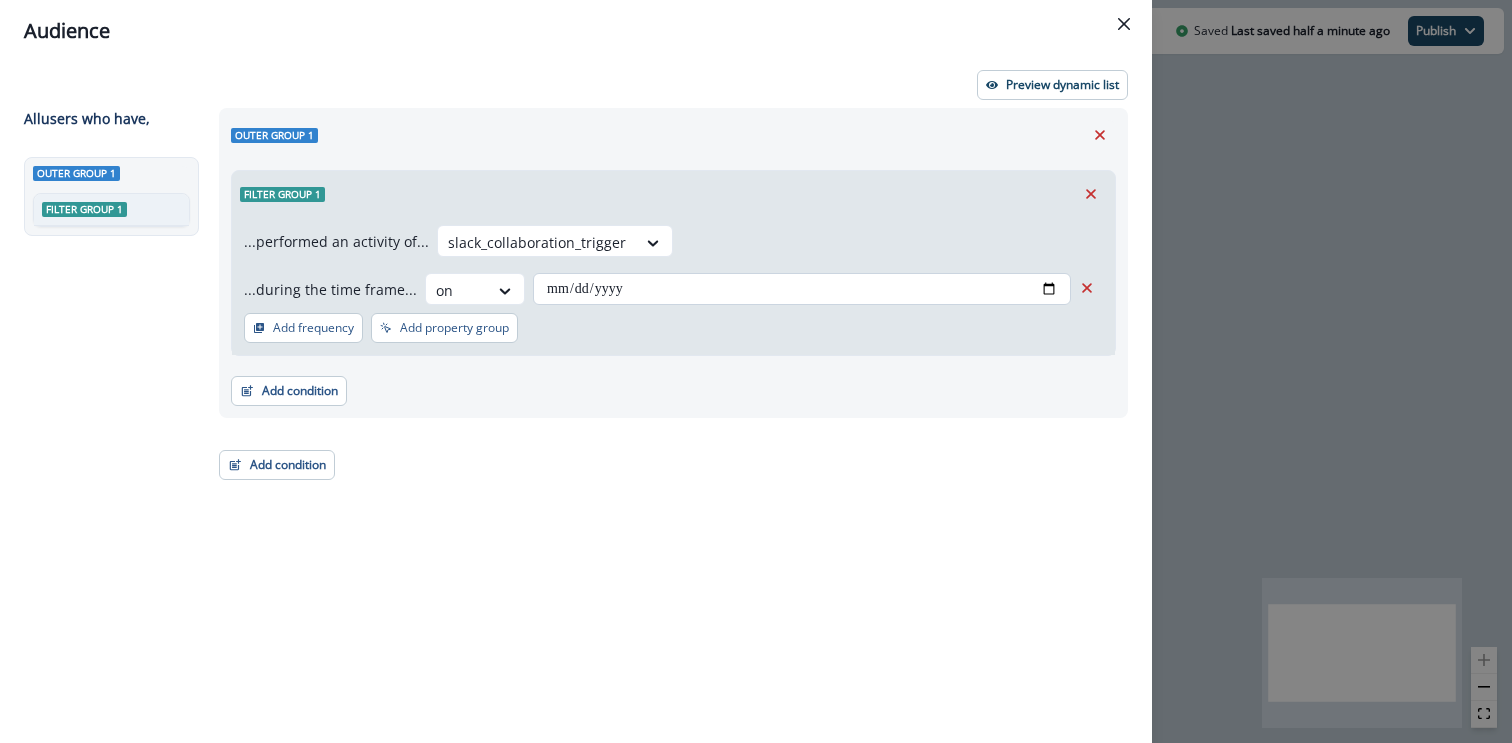 click on "**********" at bounding box center (802, 289) 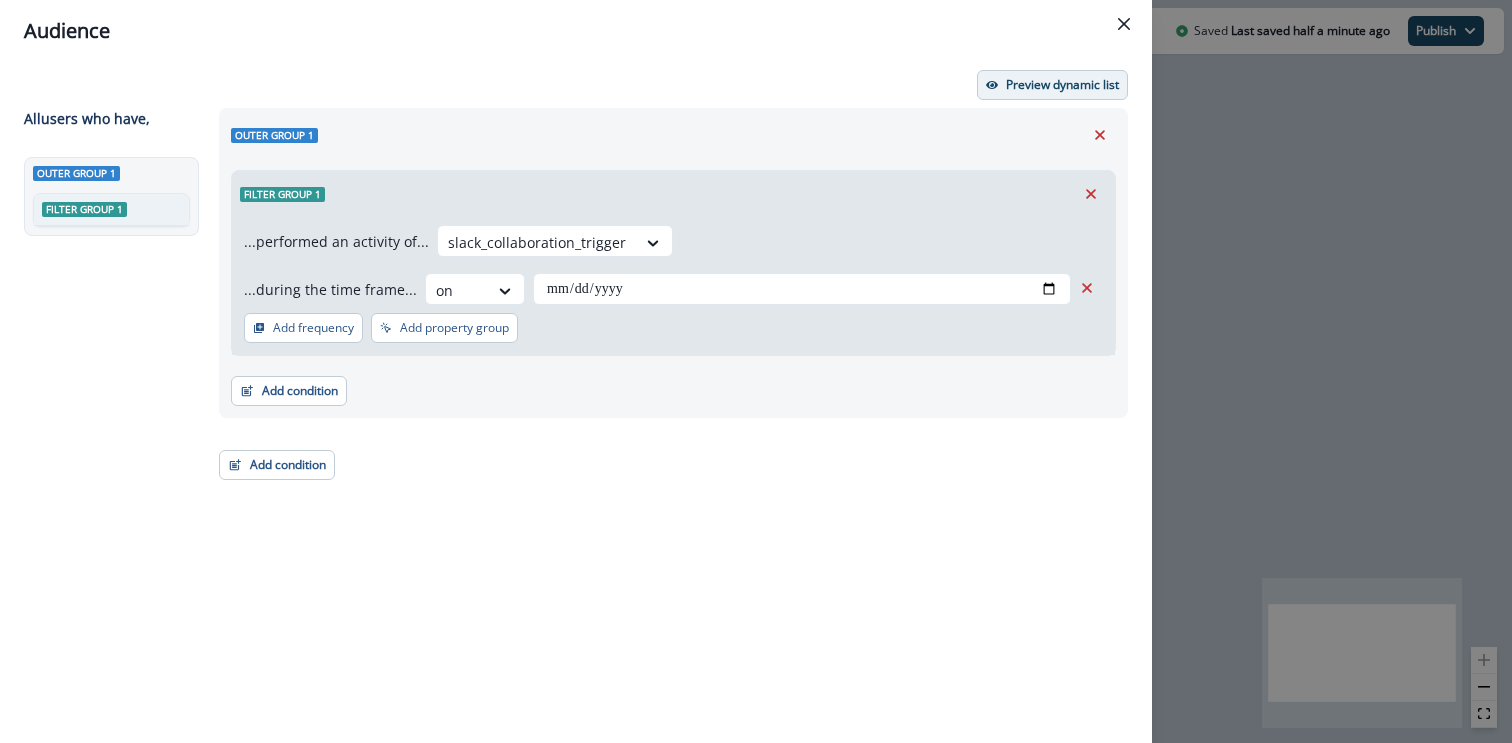 click on "Preview dynamic list" at bounding box center [1062, 85] 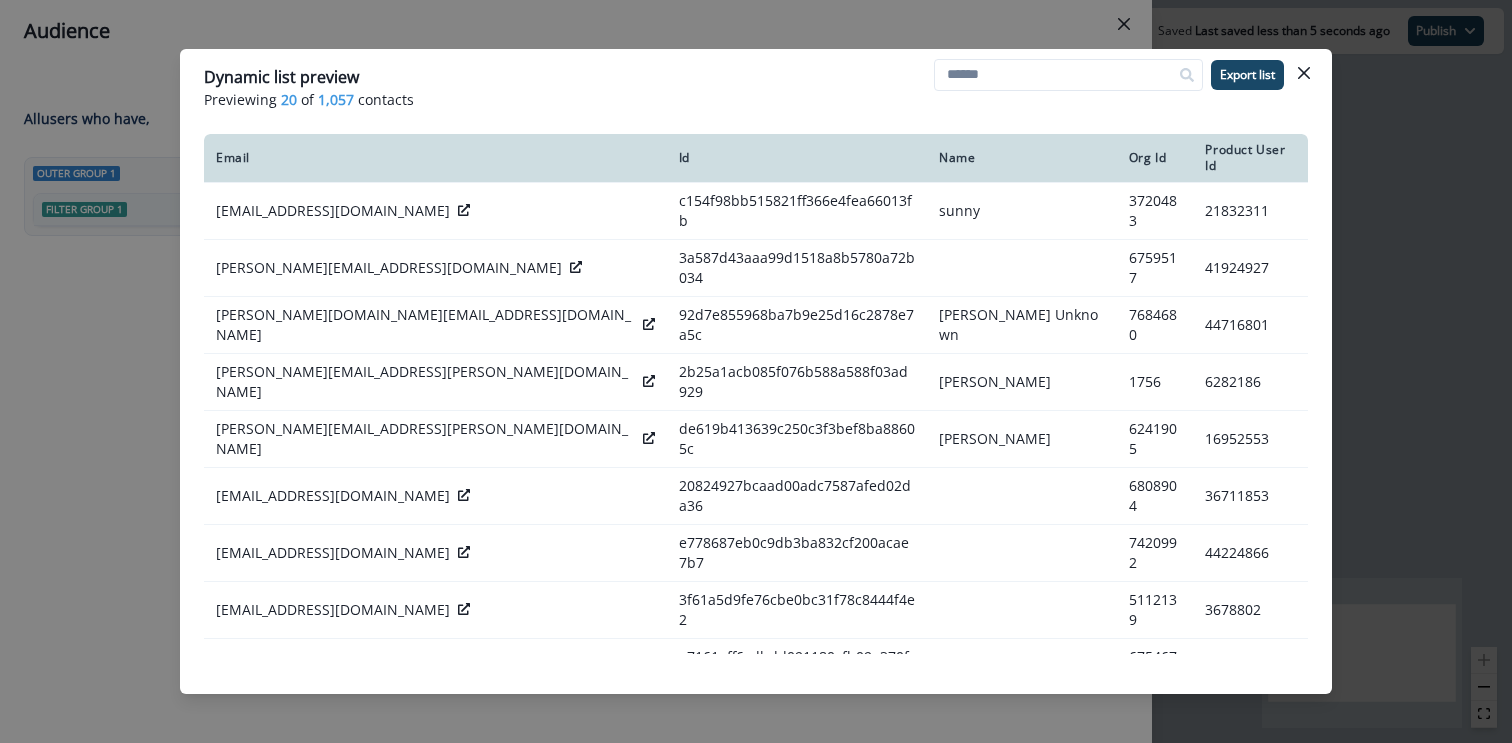 click on "1,057" at bounding box center (336, 99) 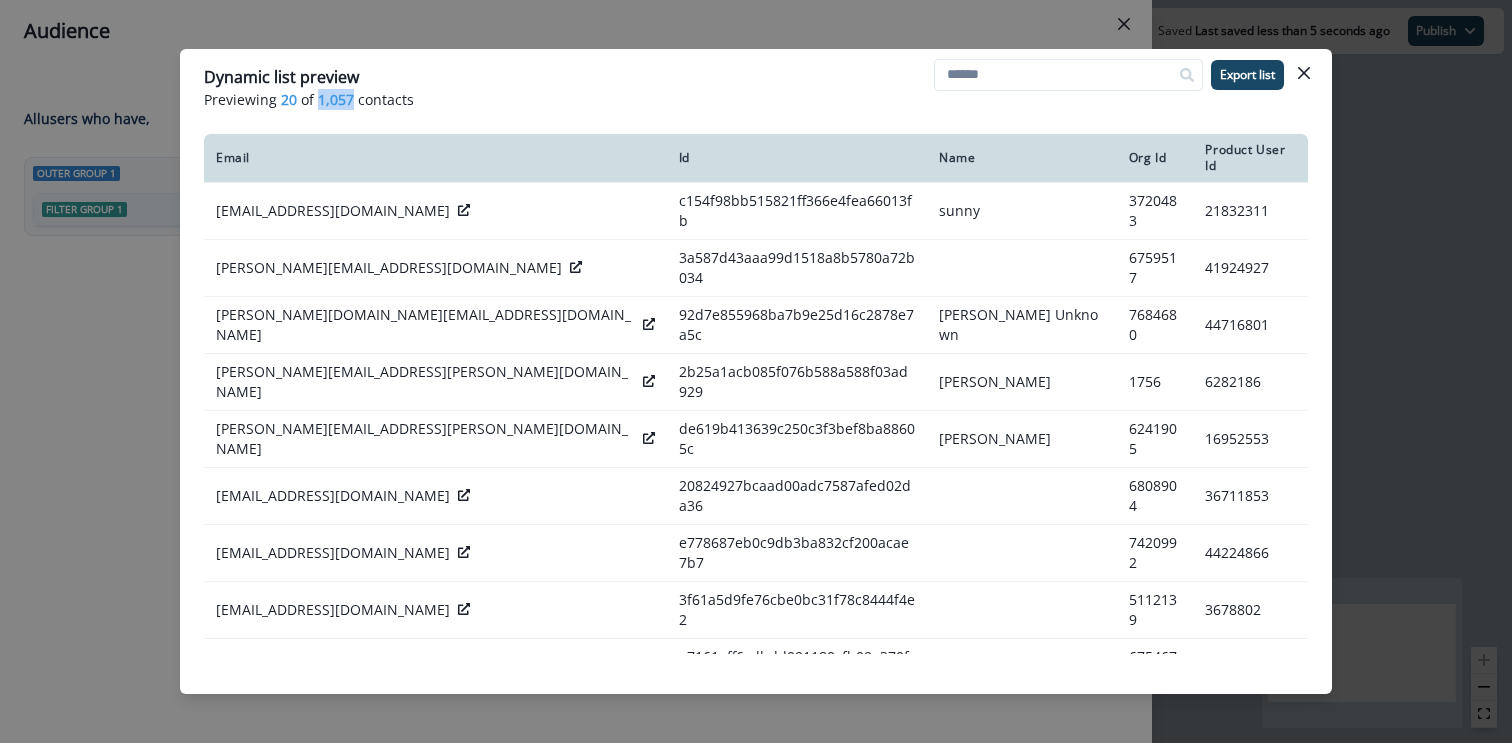 click on "1,057" at bounding box center [336, 99] 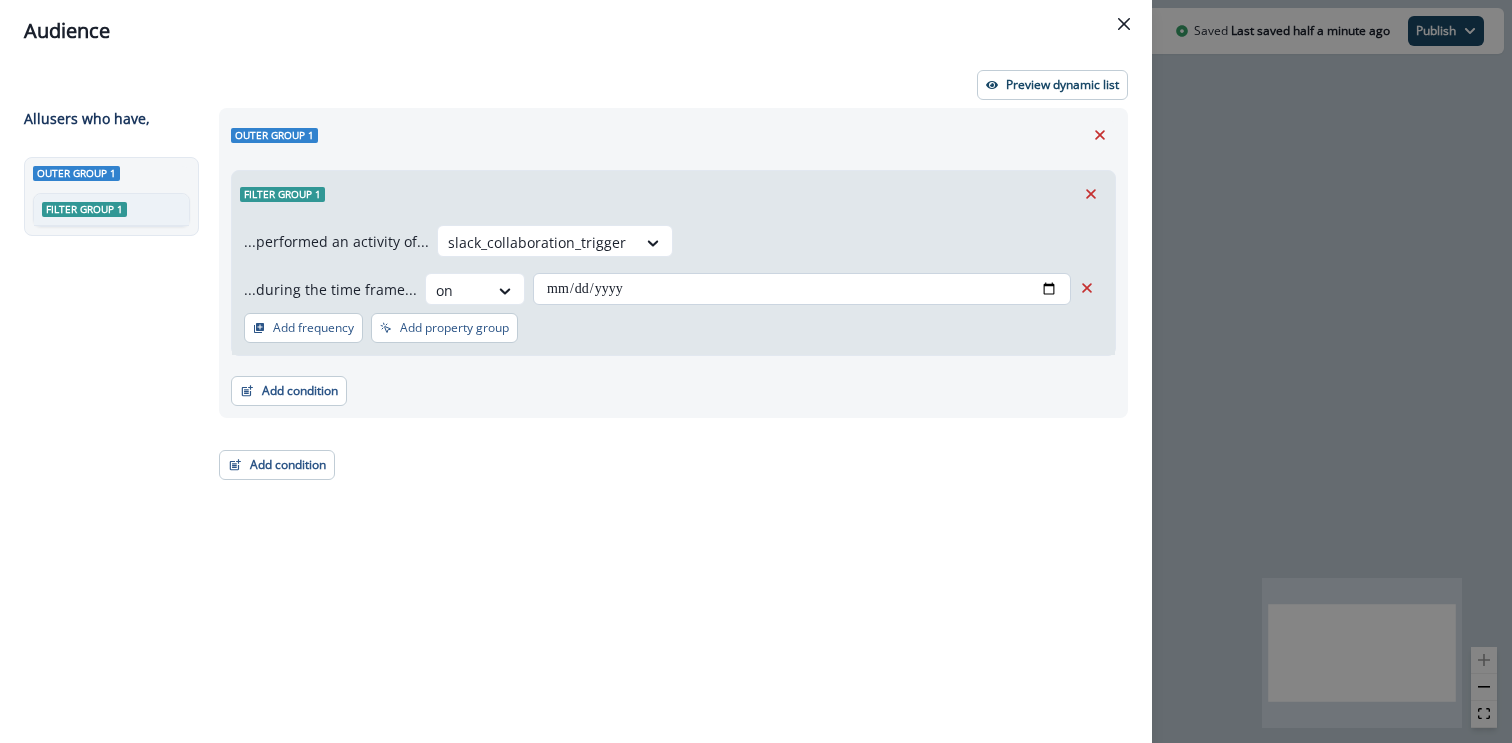 click on "**********" at bounding box center [802, 289] 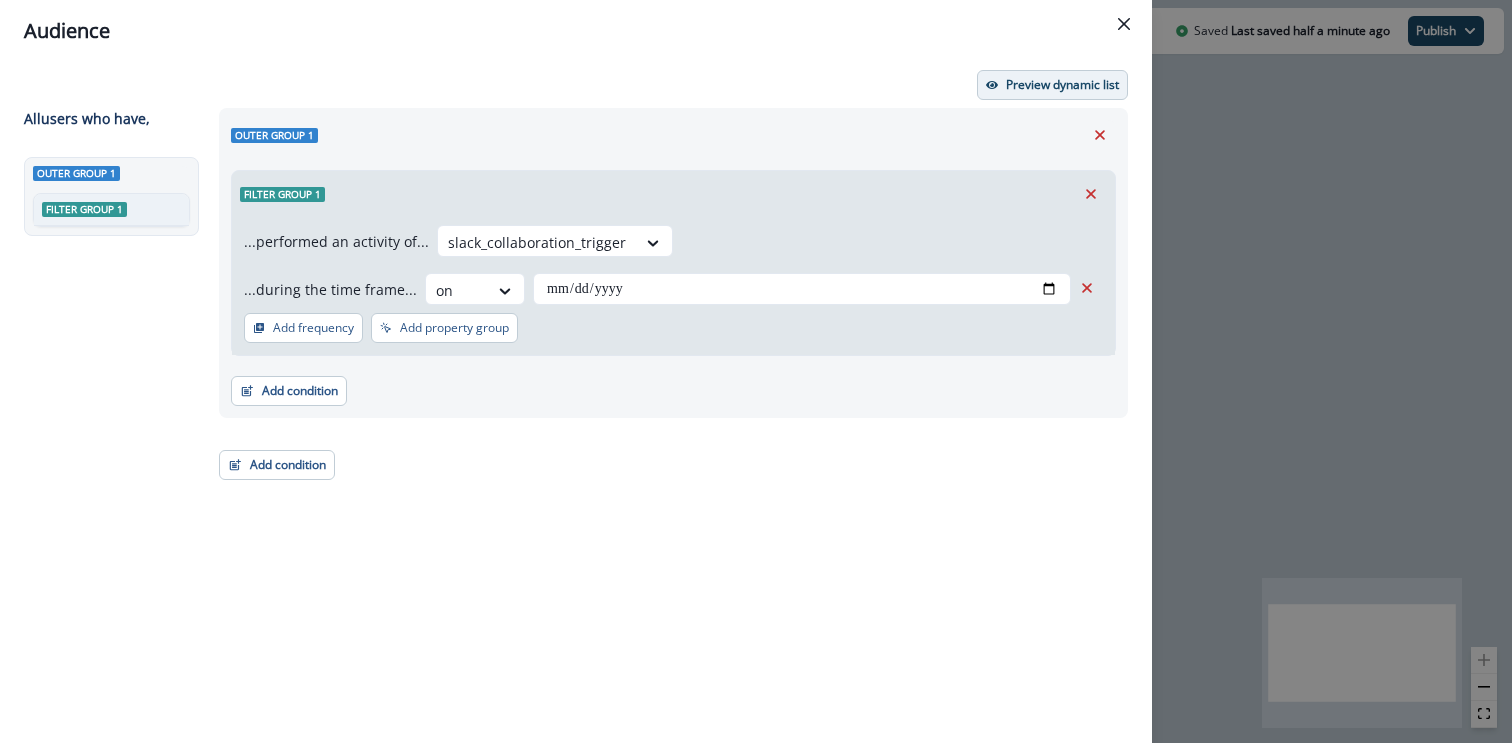 click on "Preview dynamic list" at bounding box center [1052, 85] 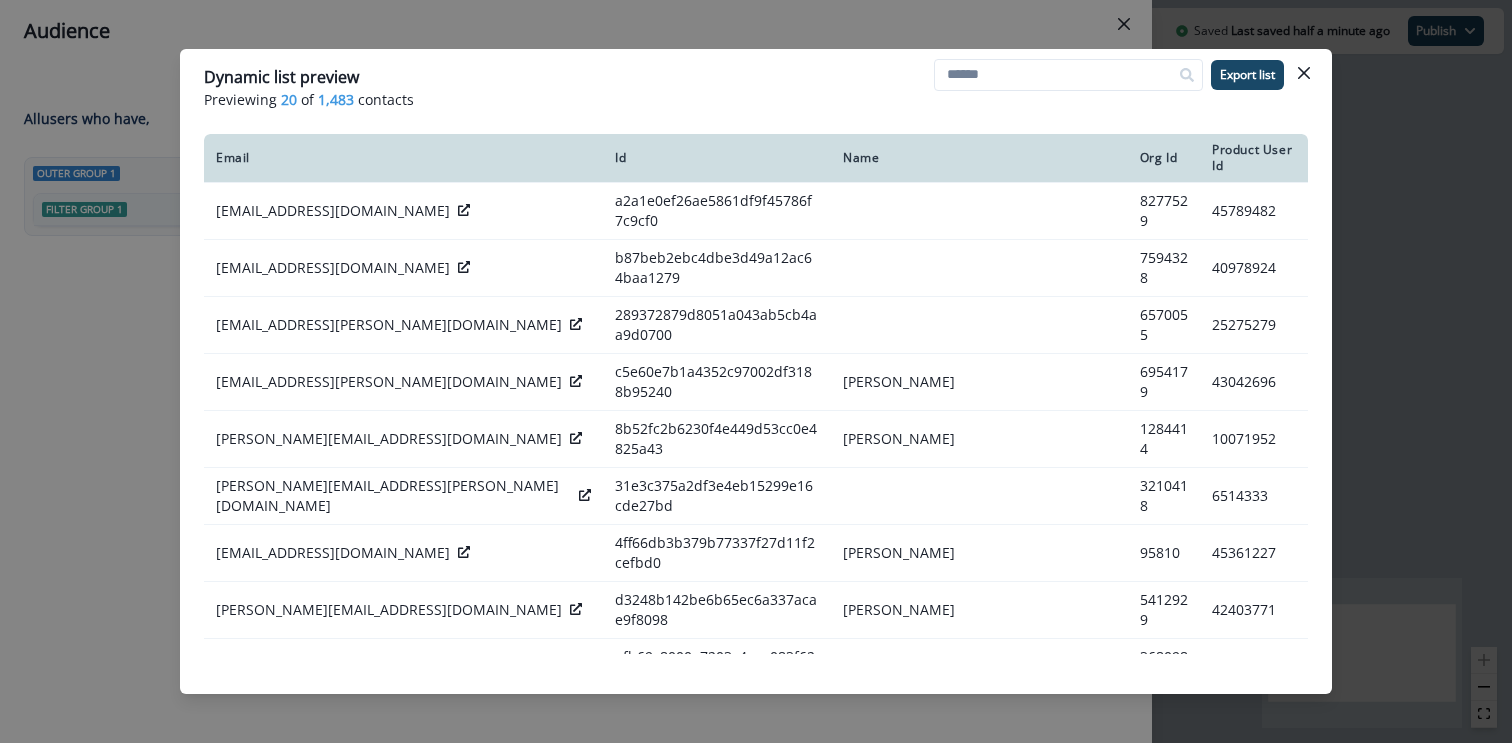 click on "1,483" at bounding box center (336, 99) 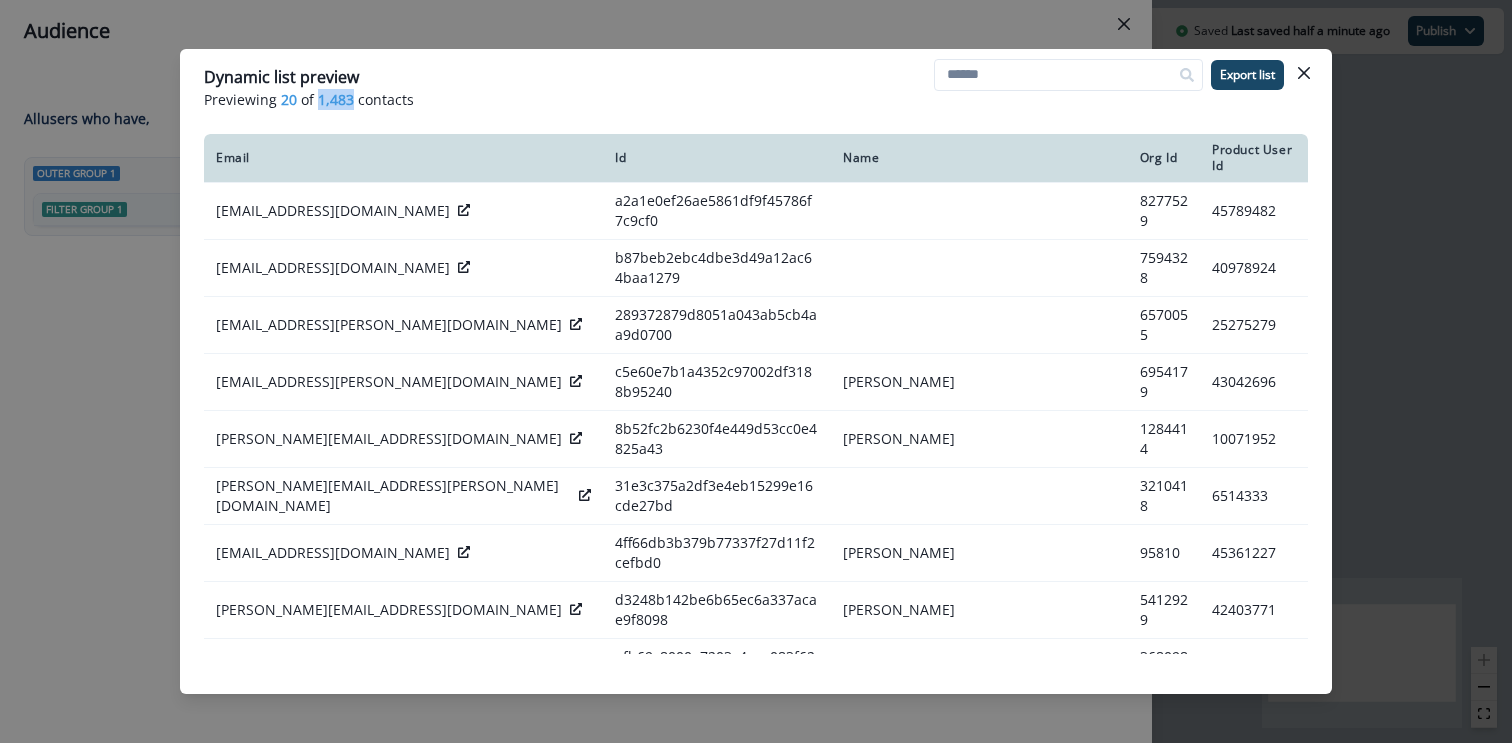 click on "1,483" at bounding box center (336, 99) 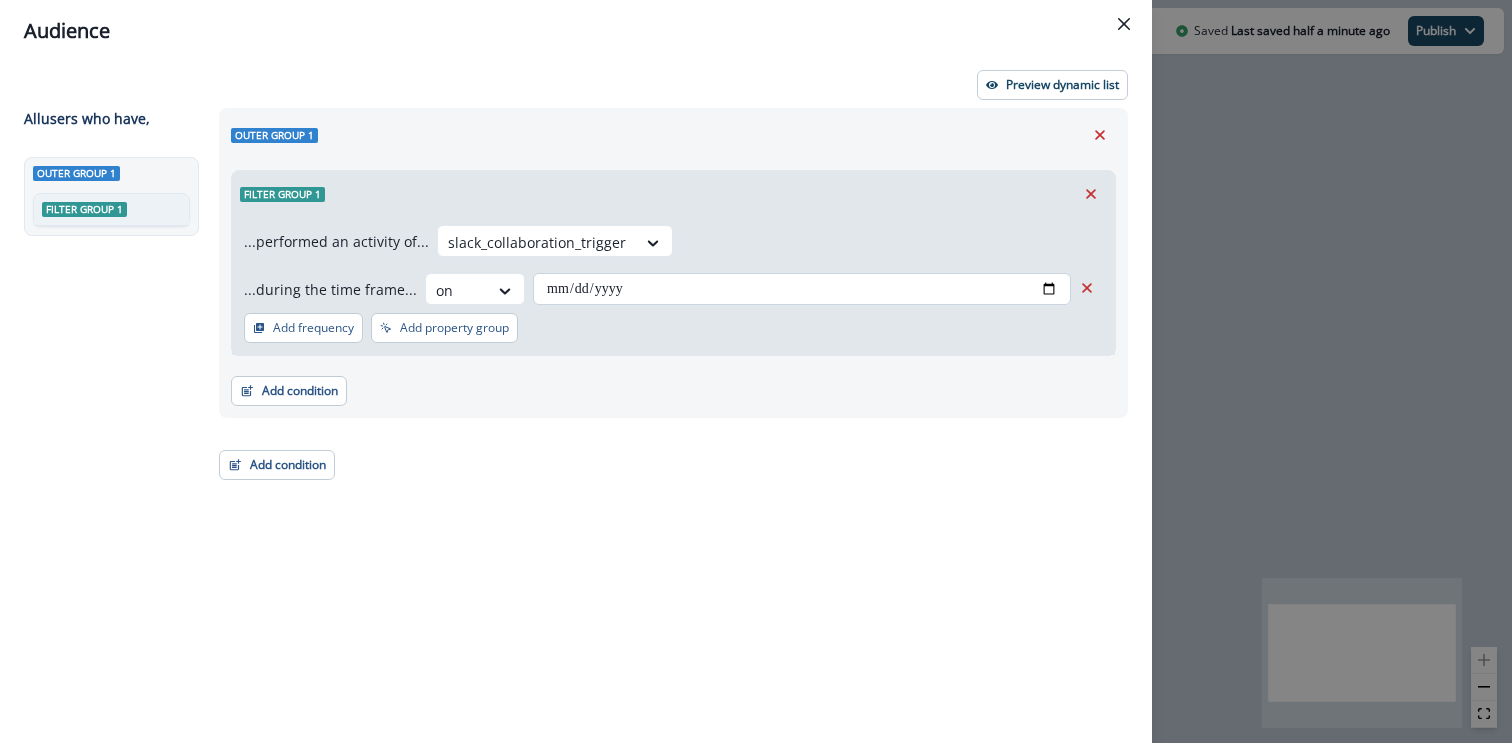 click on "**********" at bounding box center (802, 289) 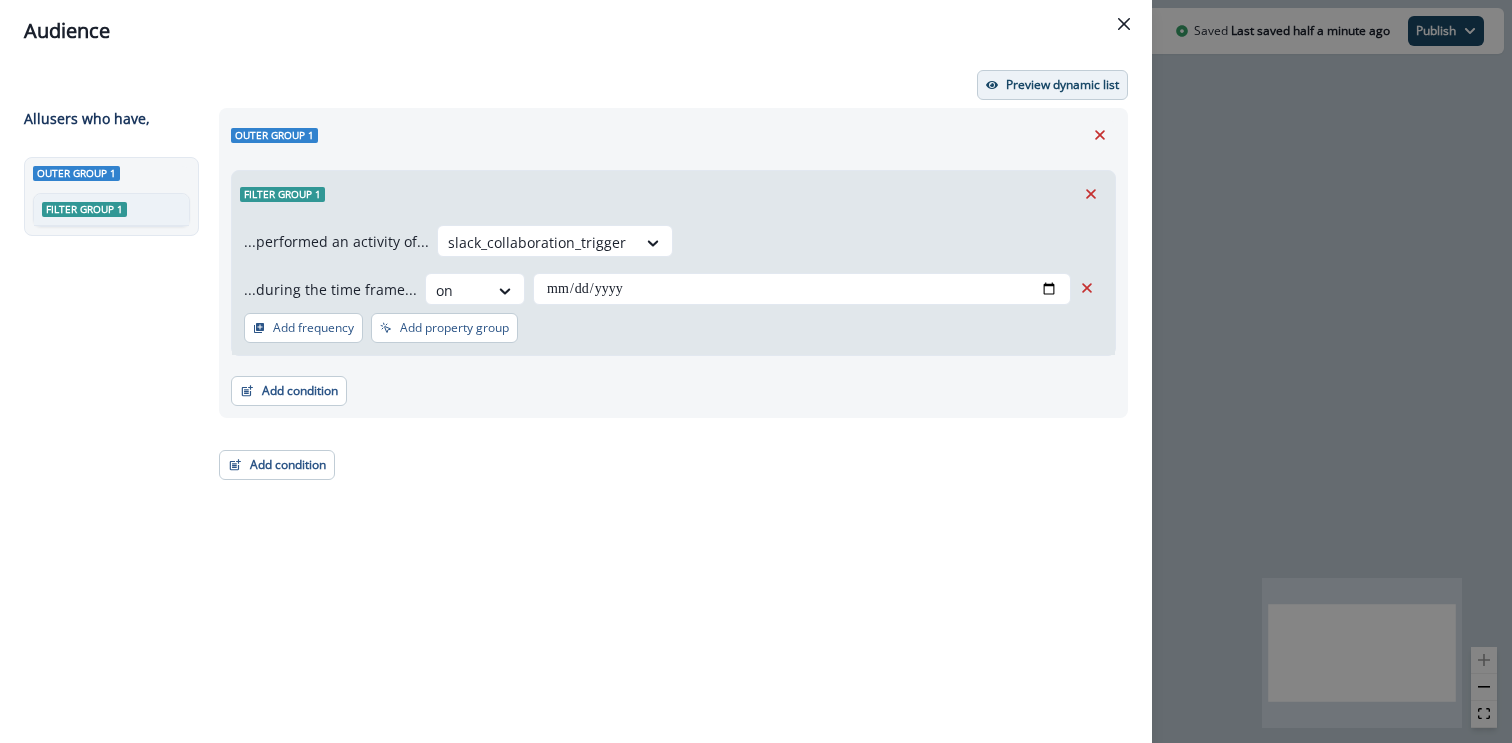 click on "Preview dynamic list" at bounding box center [1062, 85] 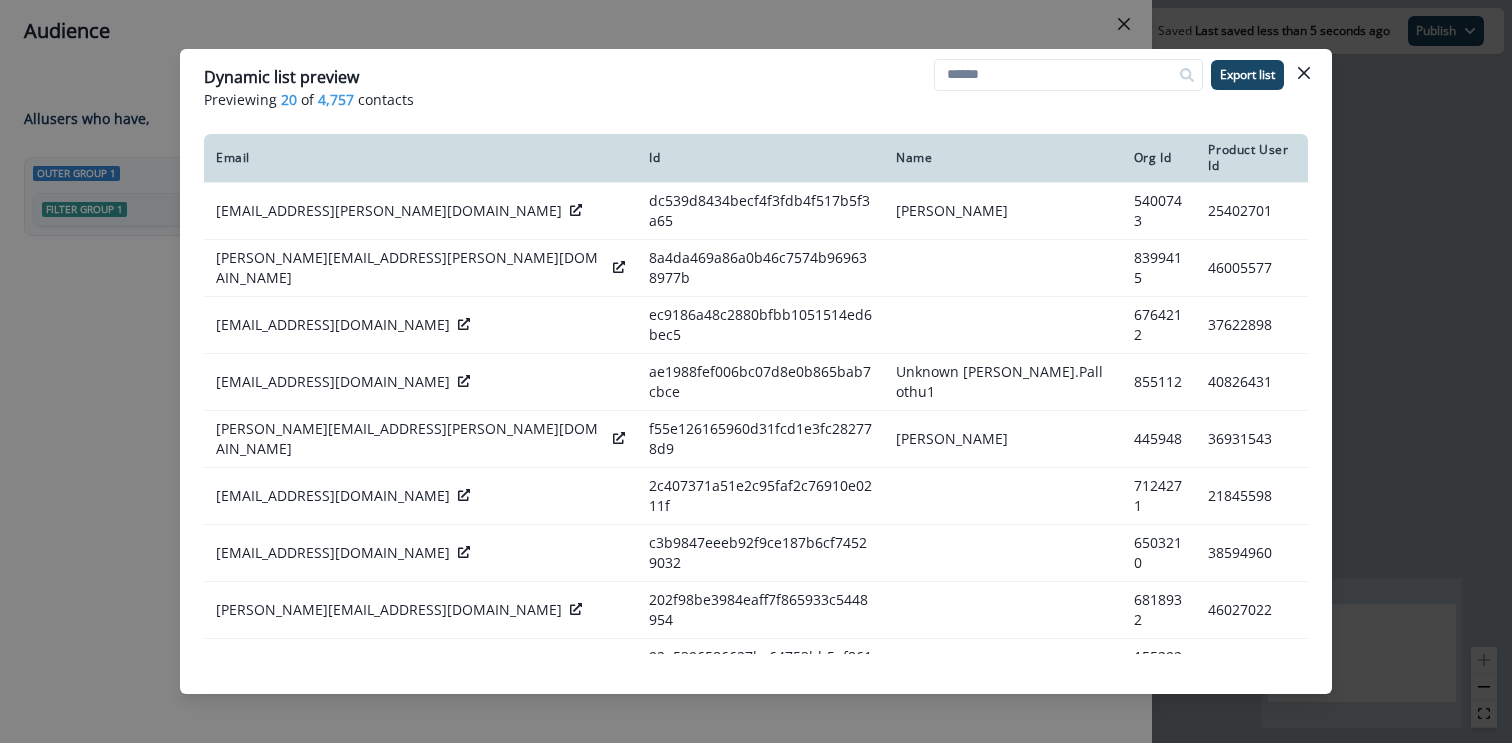 click on "4,757" at bounding box center [336, 99] 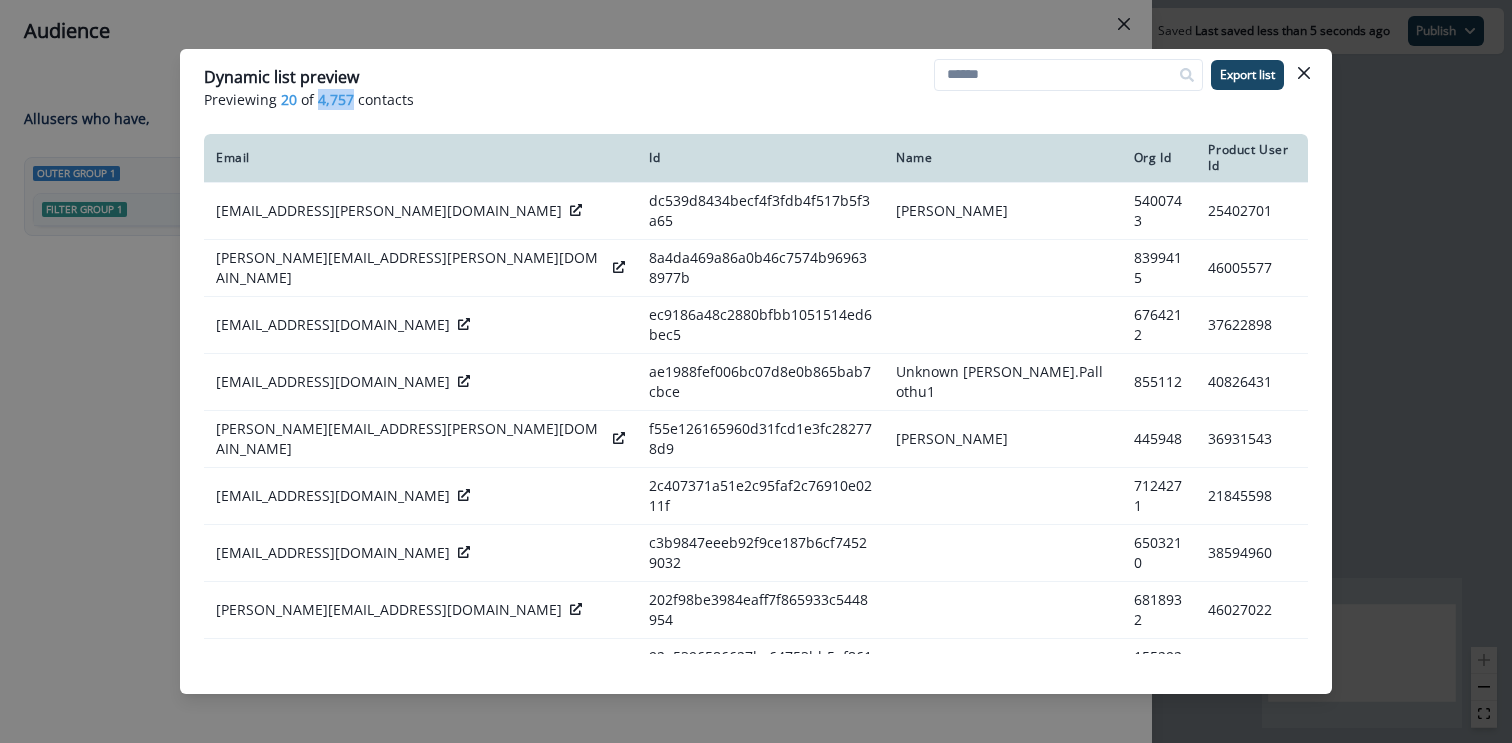 click on "4,757" at bounding box center [336, 99] 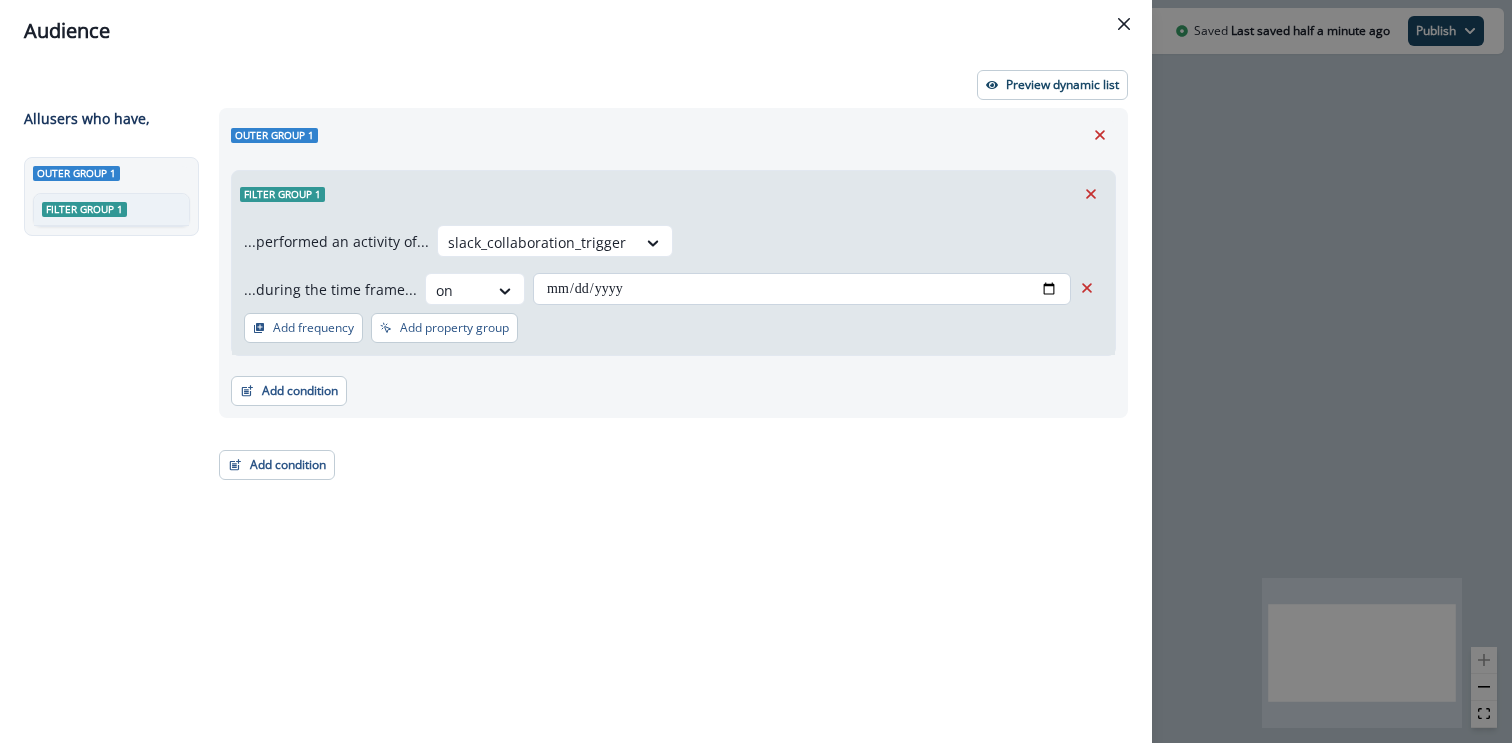 click on "**********" at bounding box center [802, 289] 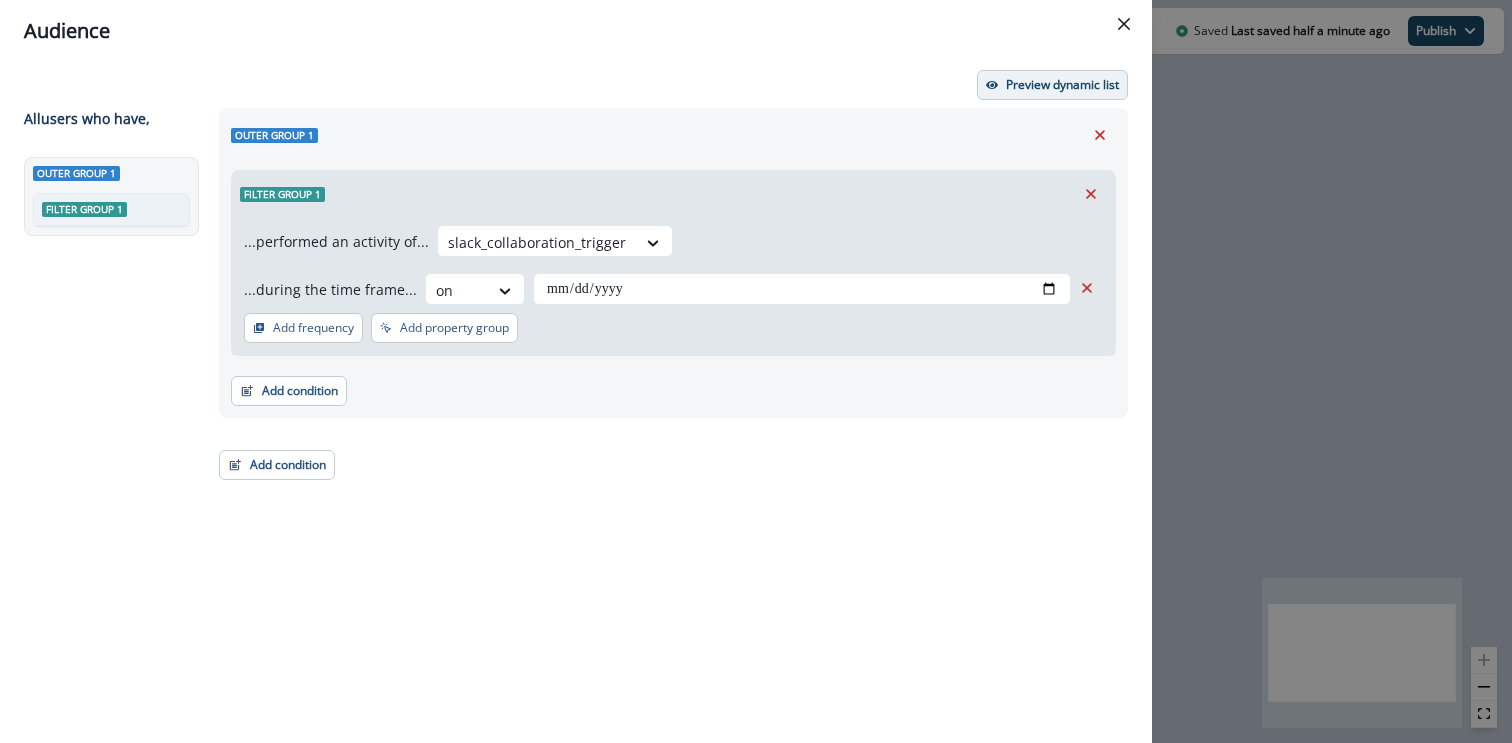 click on "Preview dynamic list" at bounding box center [1052, 85] 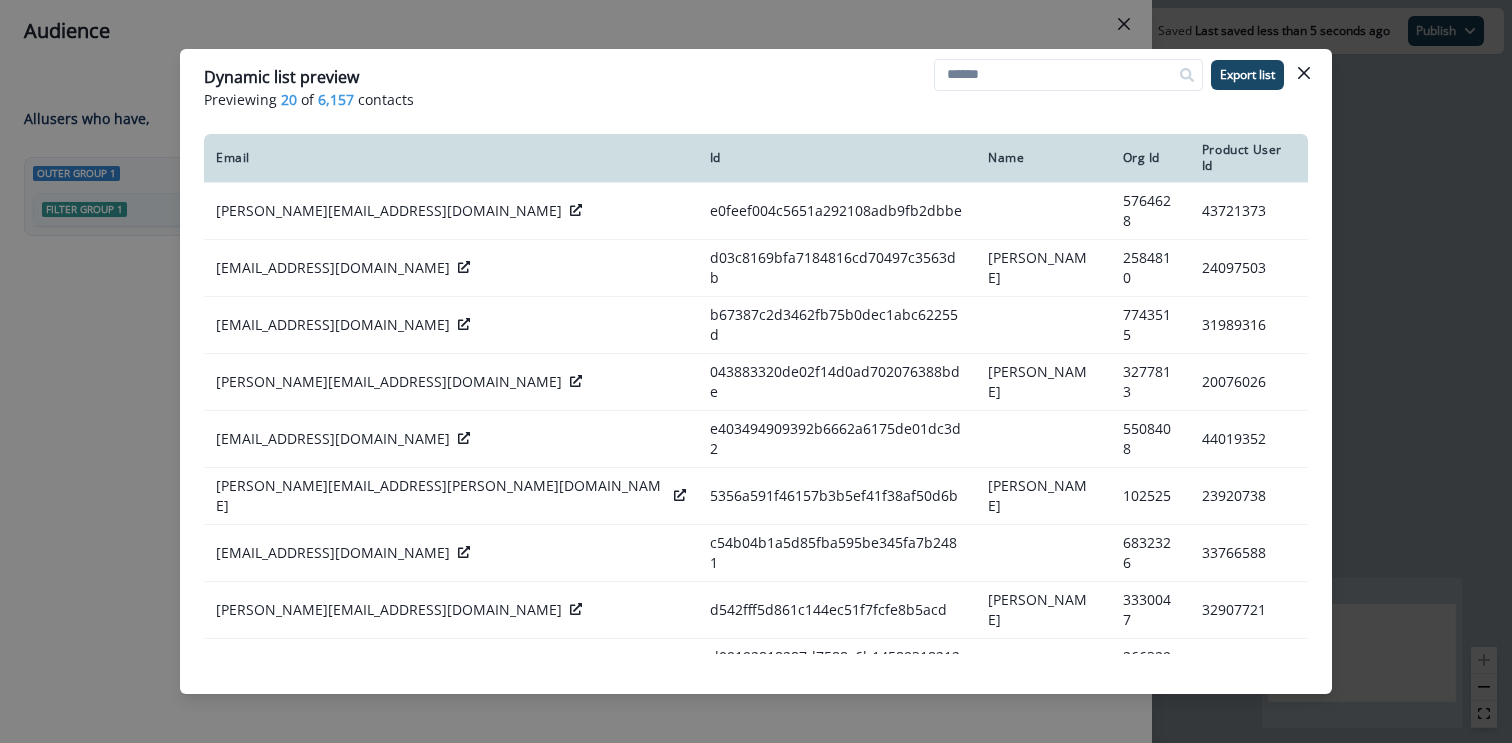 click on "6,157" at bounding box center [336, 99] 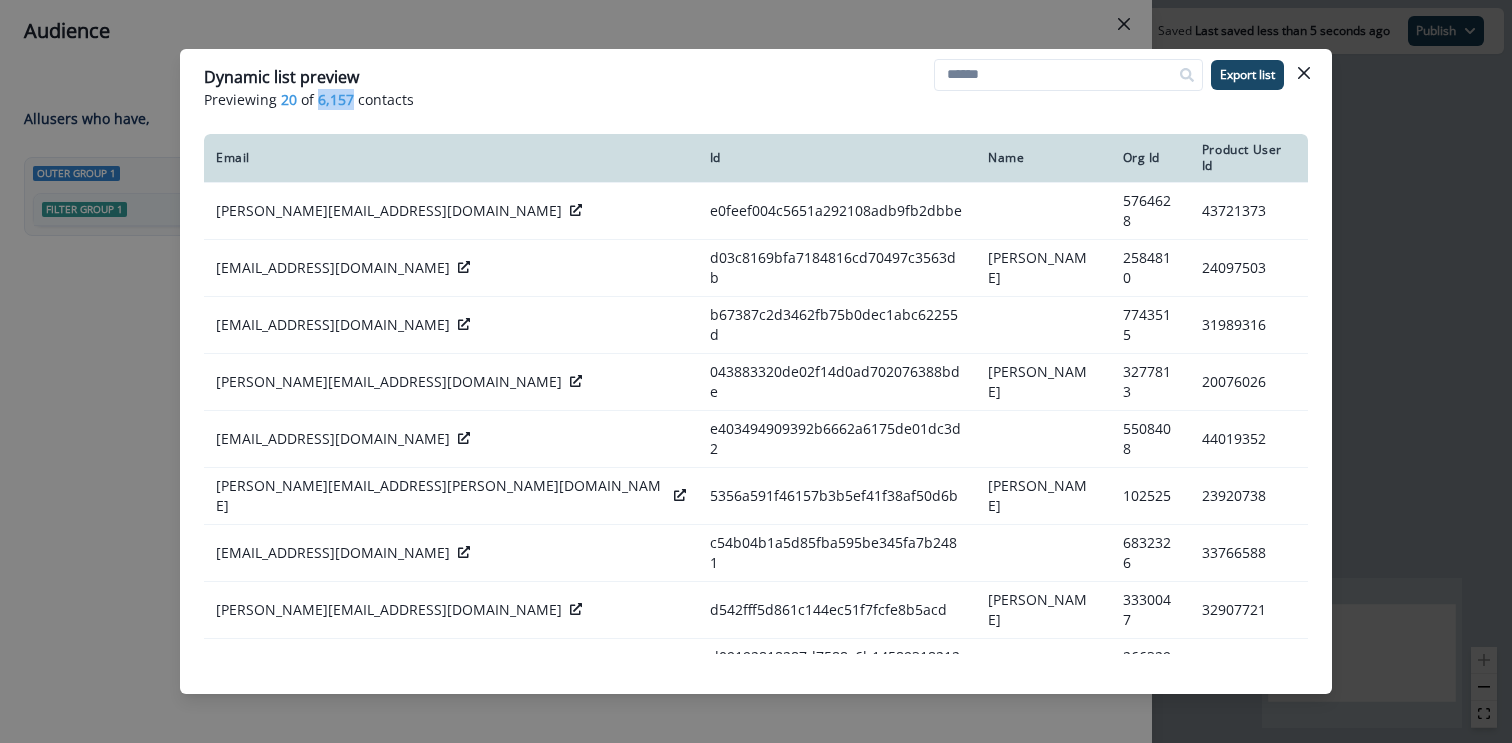 click on "6,157" at bounding box center [336, 99] 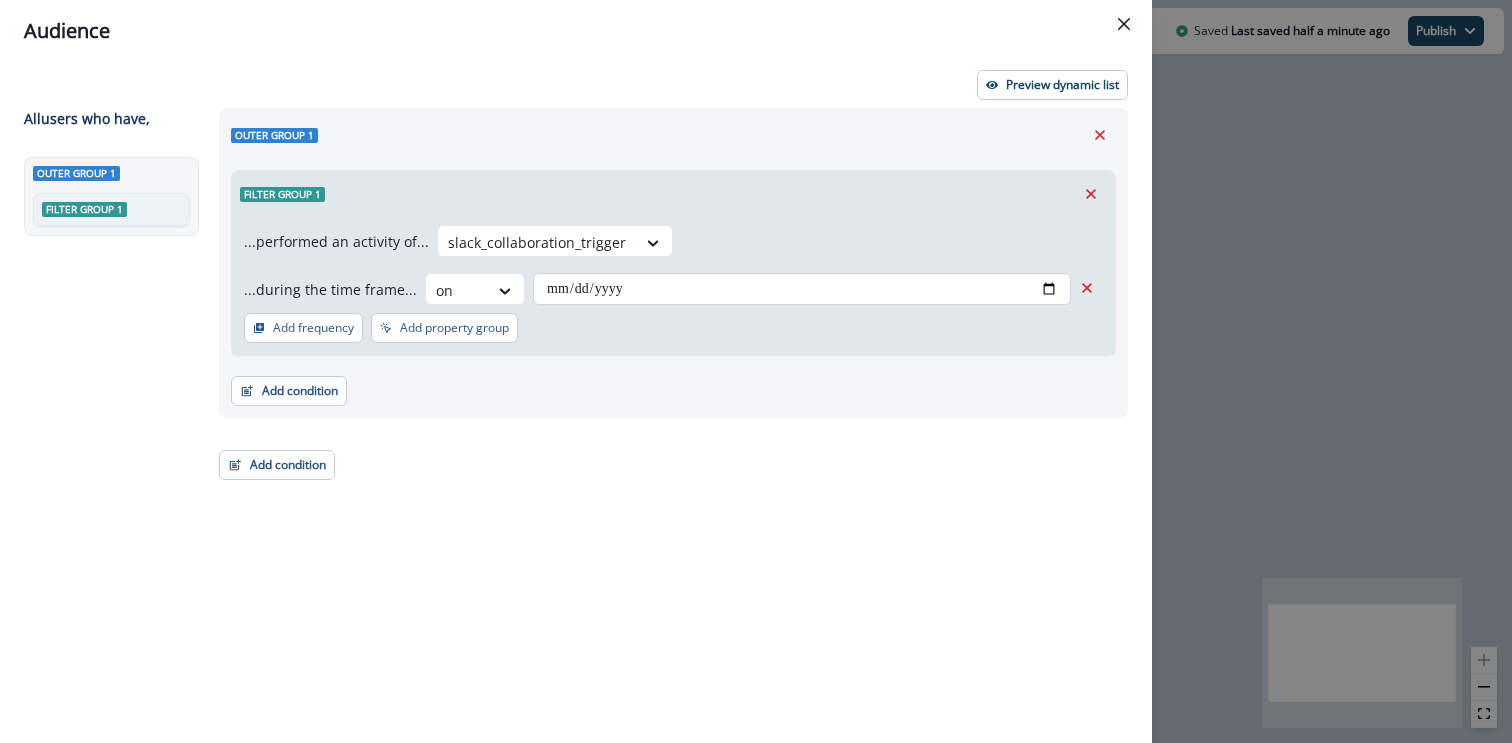 click on "**********" at bounding box center [802, 289] 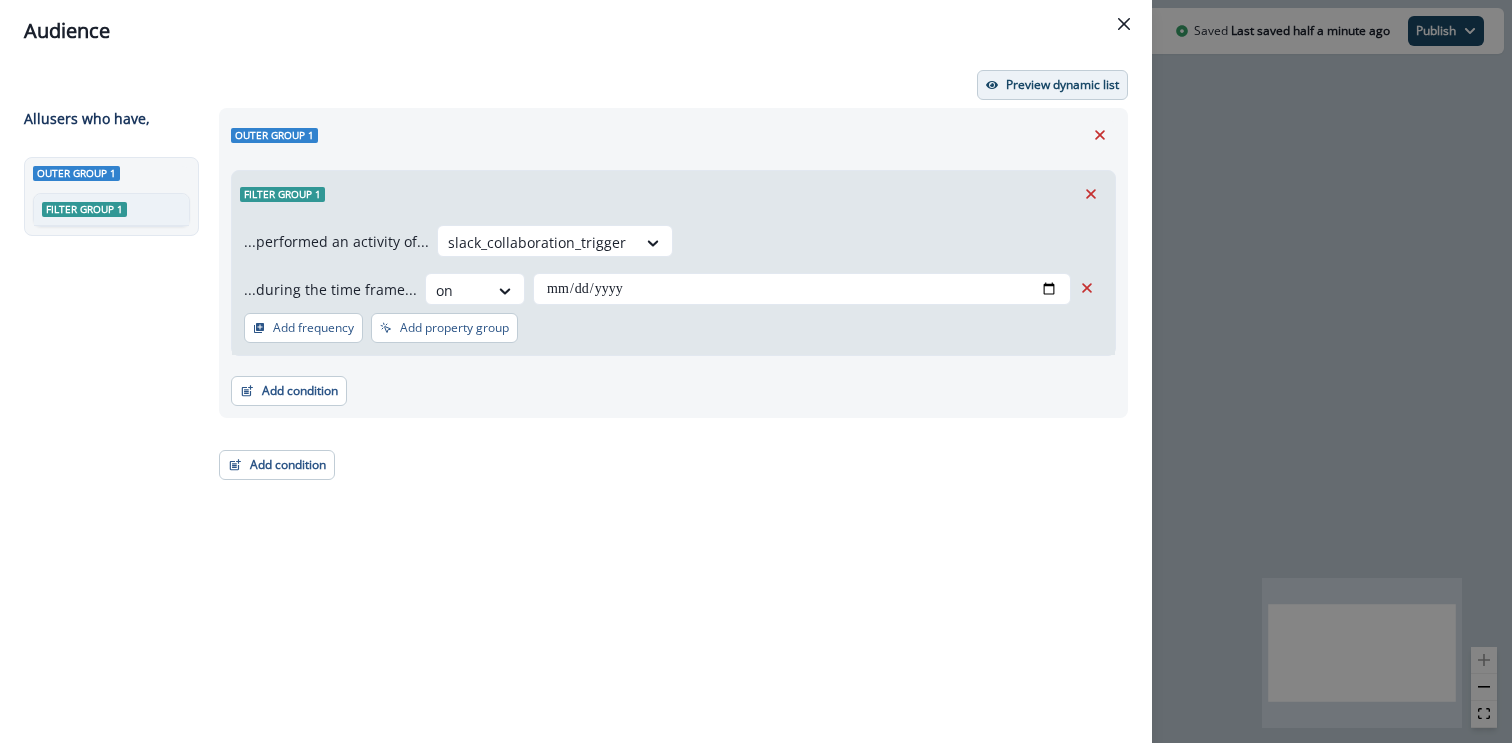 click on "Preview dynamic list" at bounding box center [1052, 85] 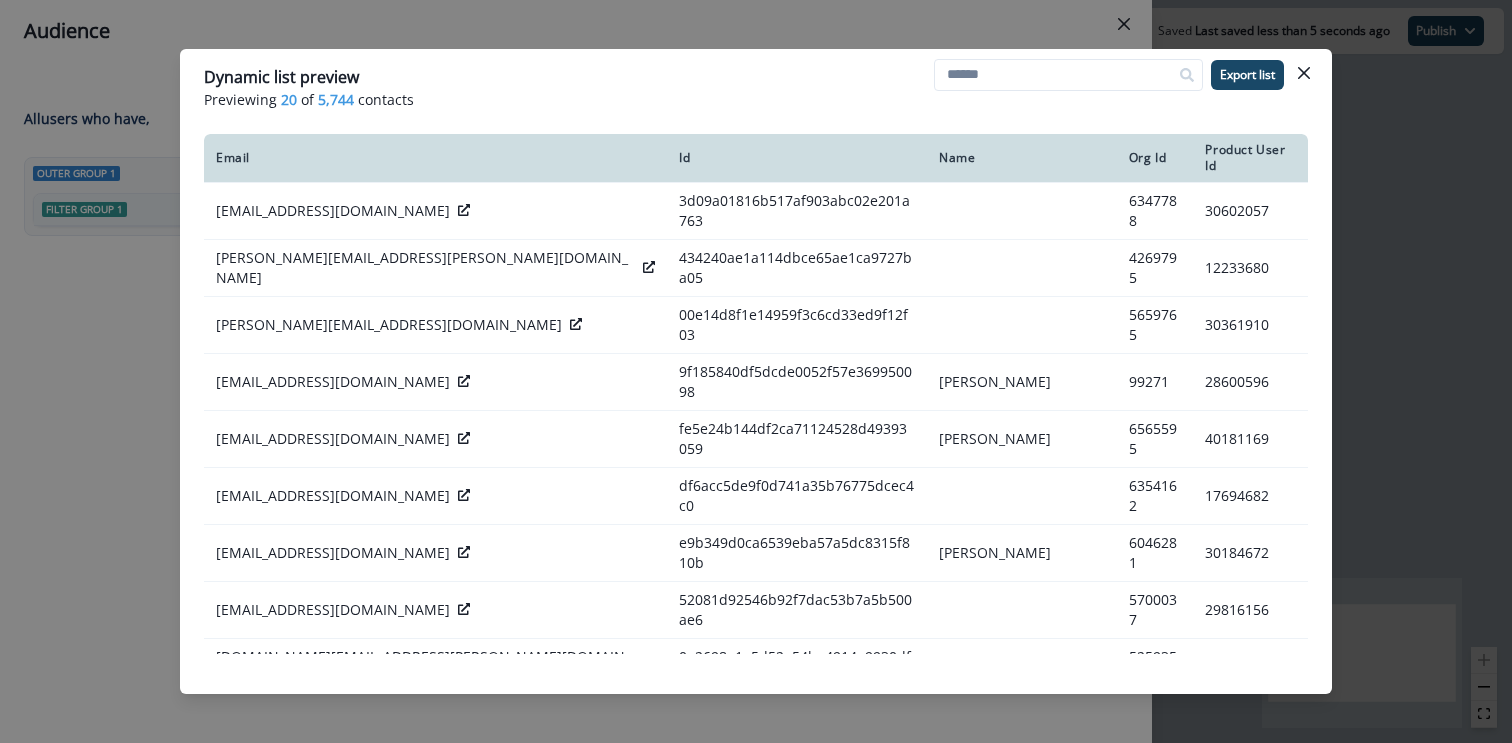 click on "Dynamic list preview Previewing 20 of 5,744 contacts Export list" at bounding box center (756, 87) 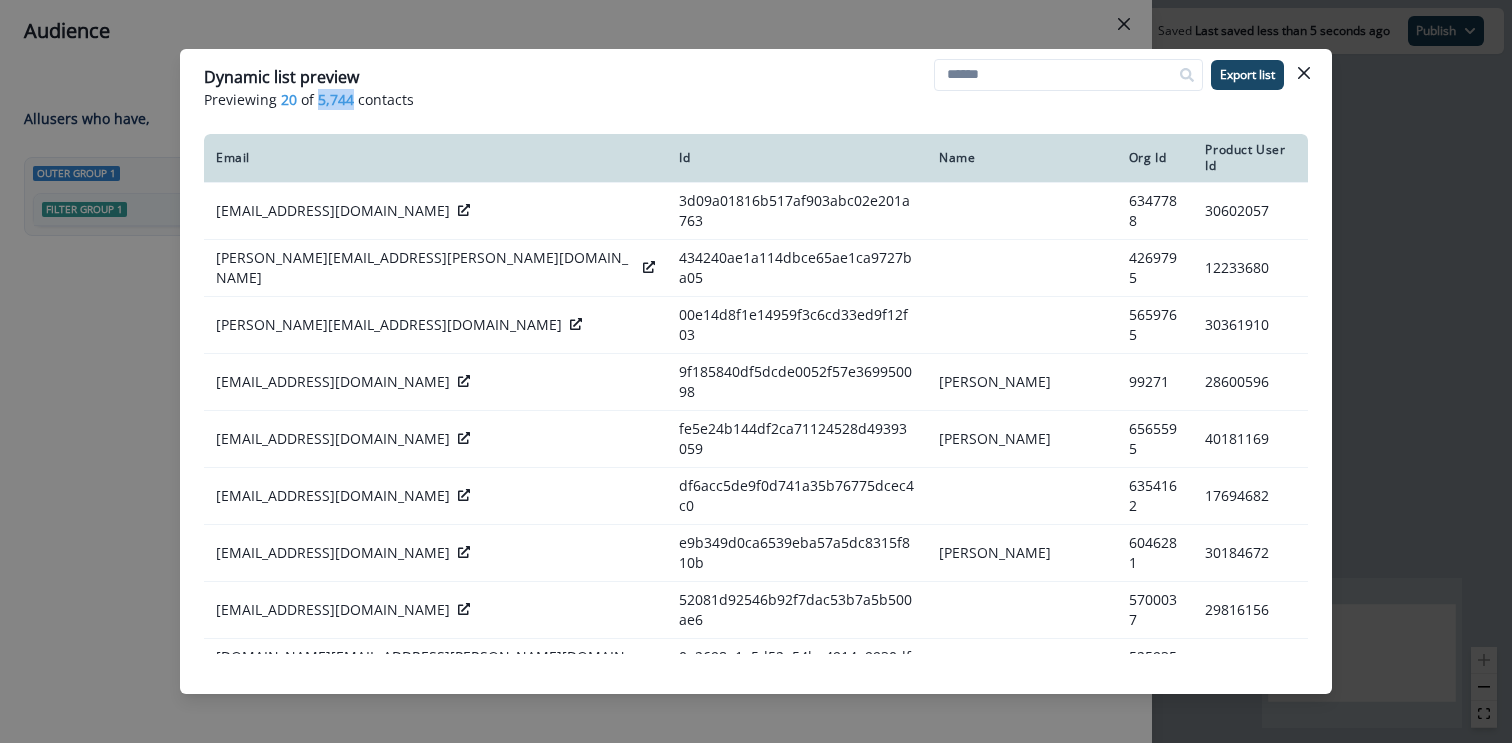 click on "5,744" at bounding box center [336, 99] 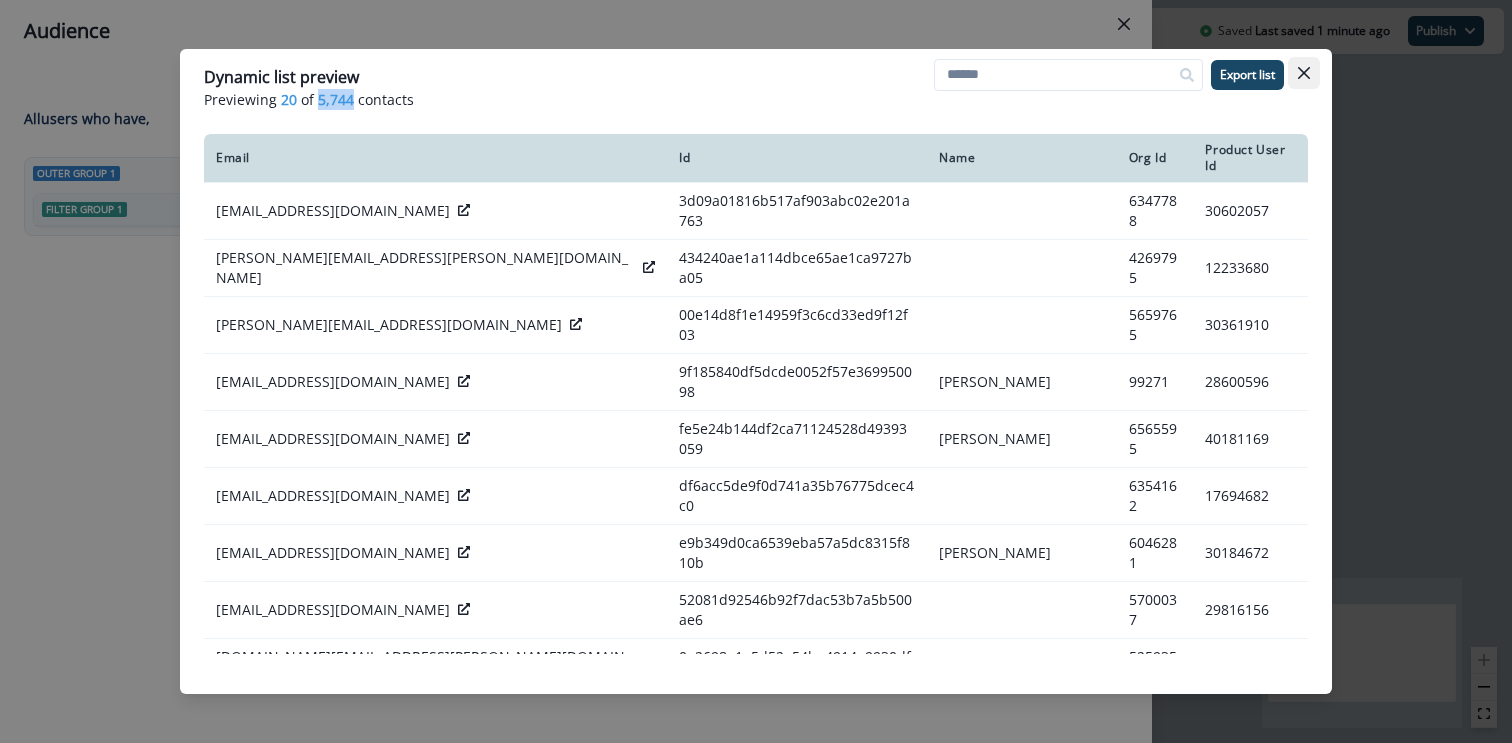 click at bounding box center (1304, 73) 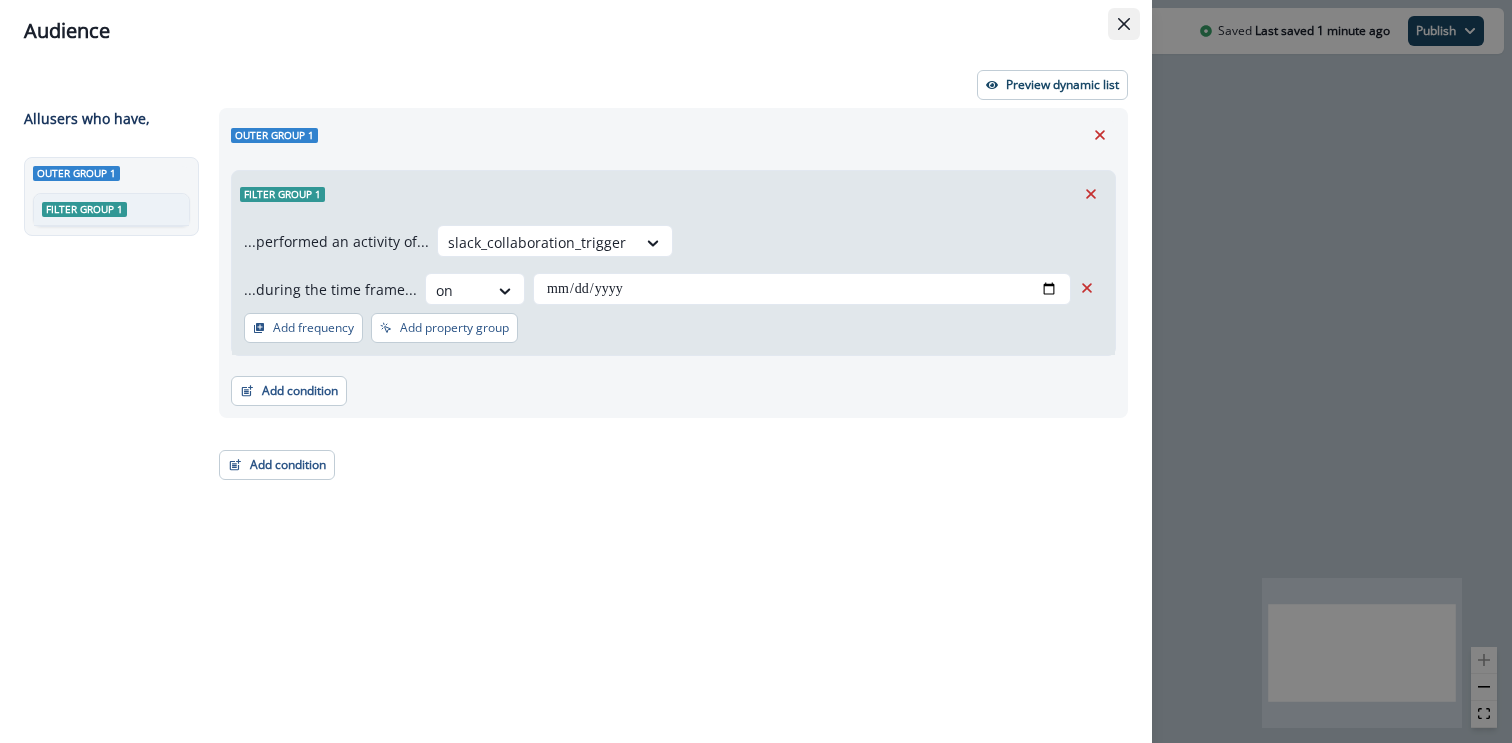 click 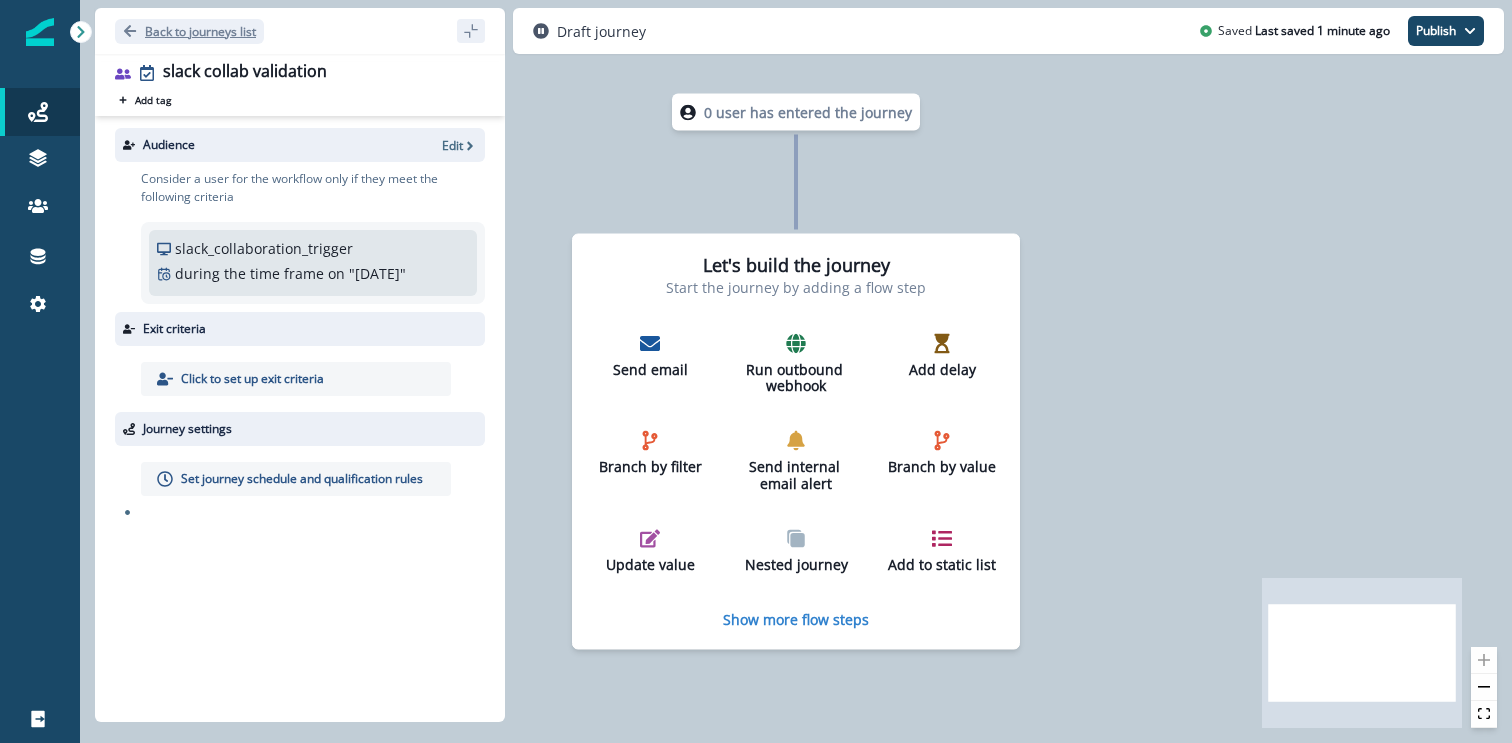 click on "Back to journeys list" at bounding box center (200, 31) 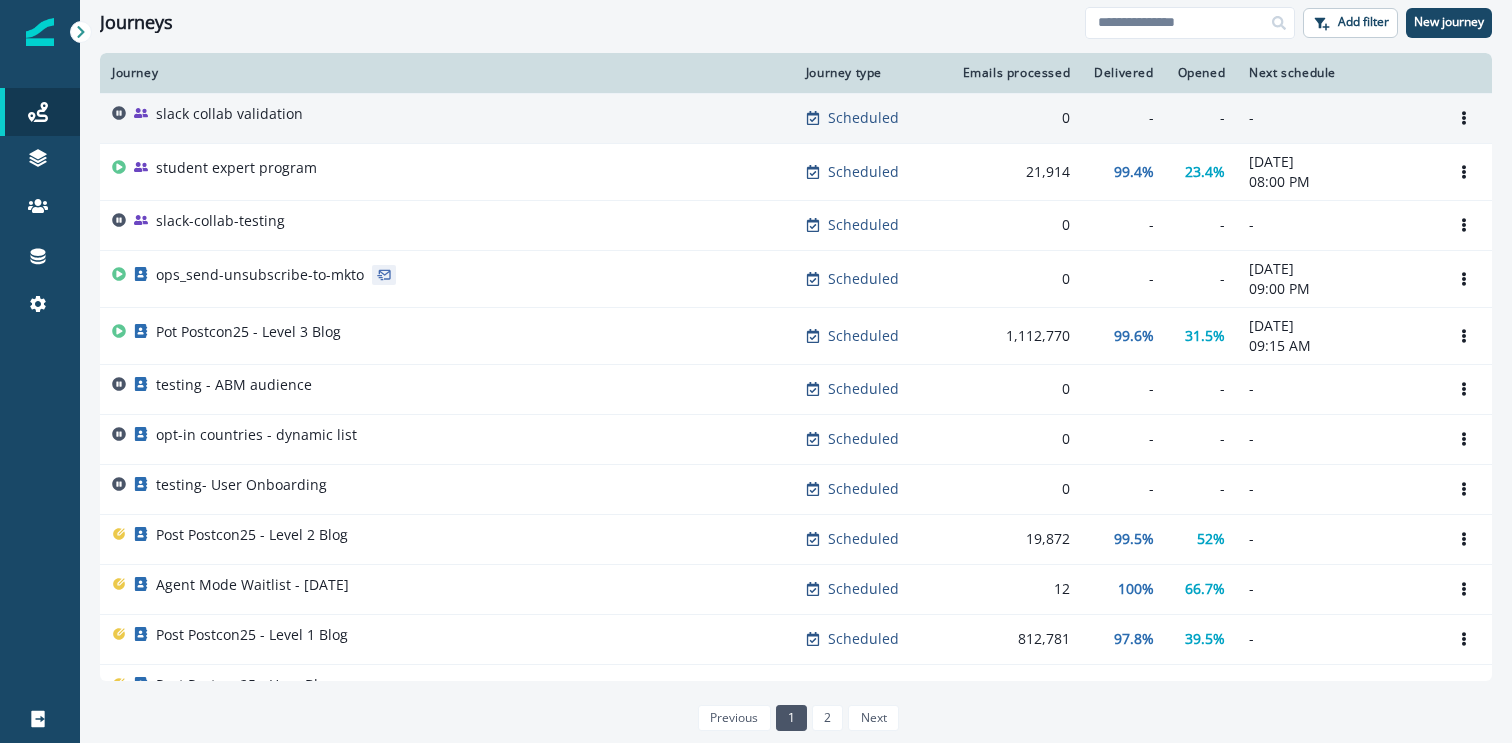 click on "slack collab validation" at bounding box center [229, 114] 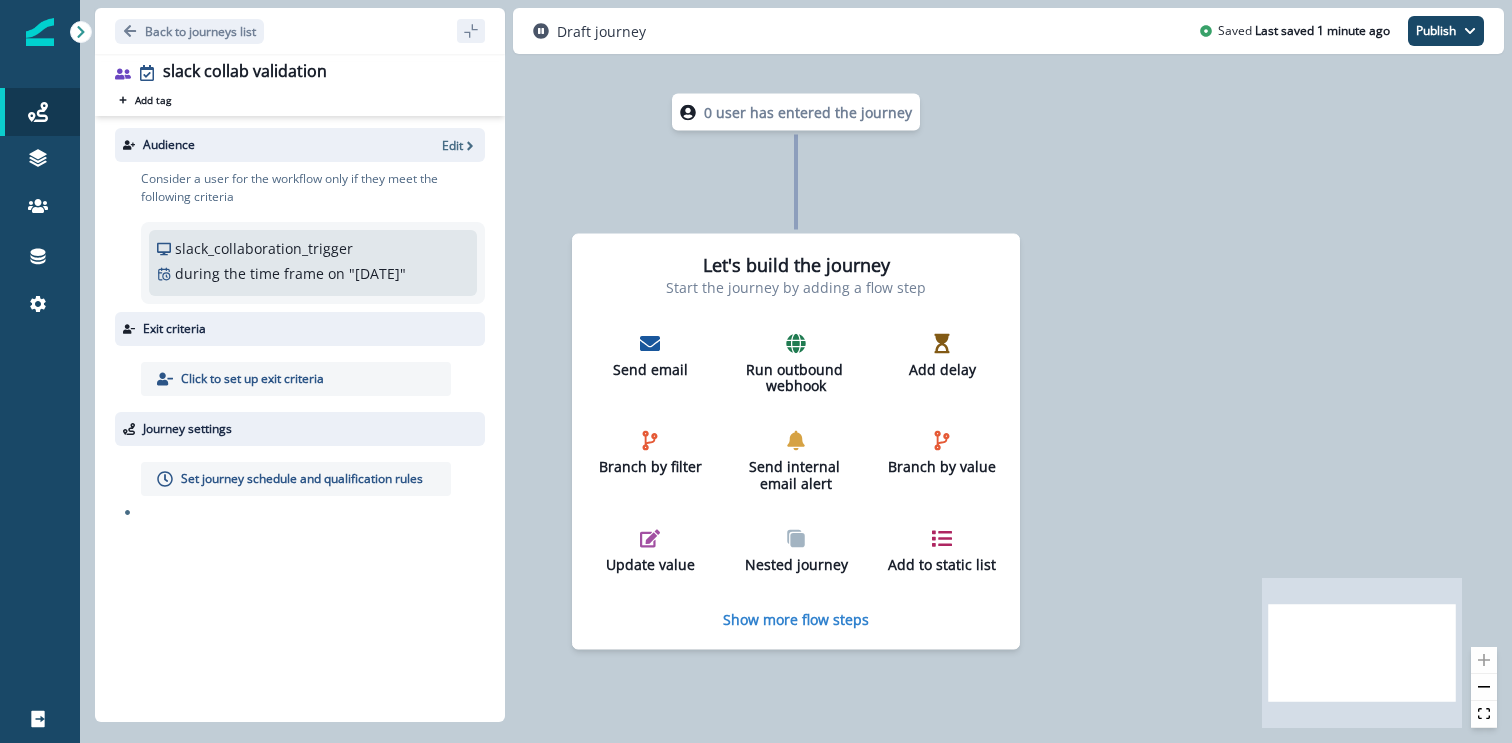 click on "Audience Edit" at bounding box center (300, 145) 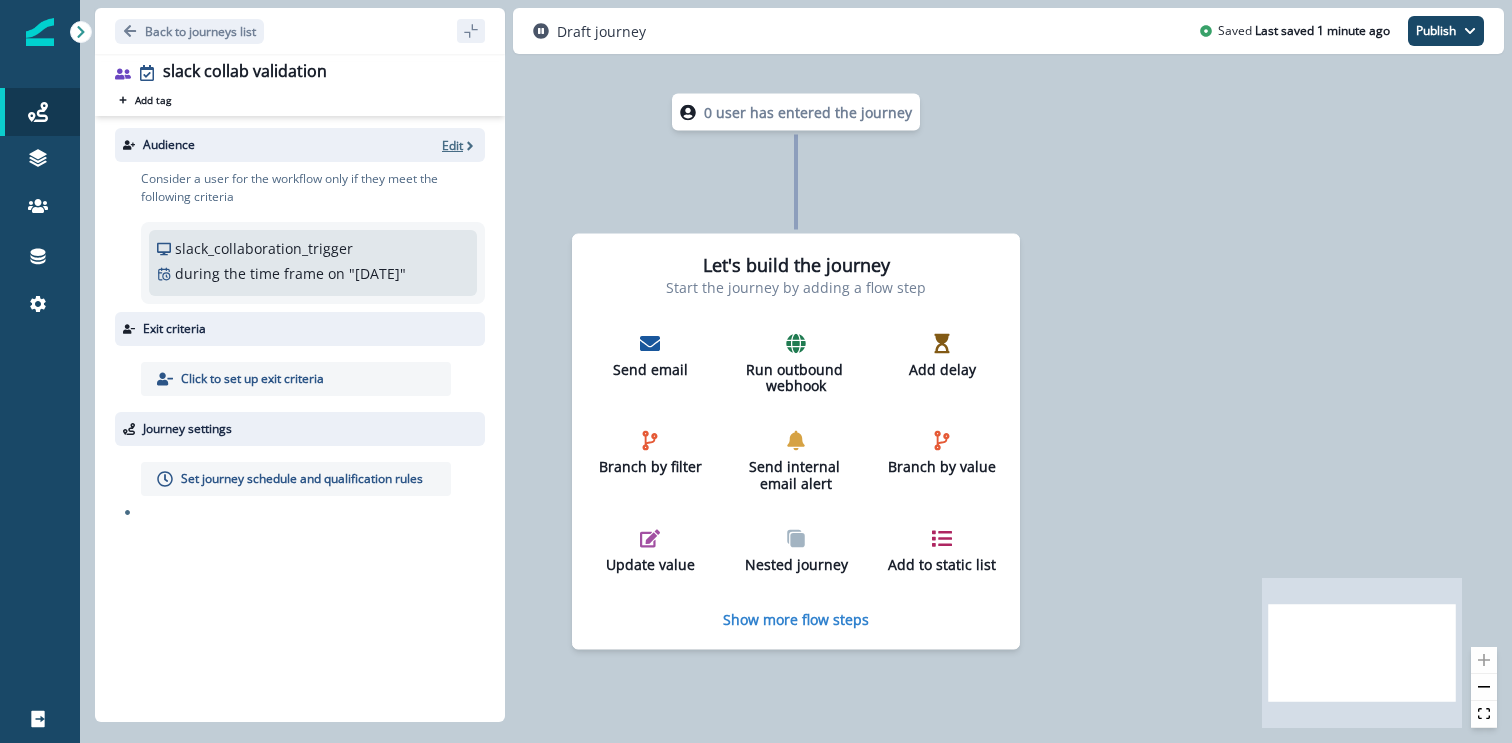 click on "Edit" at bounding box center [452, 145] 